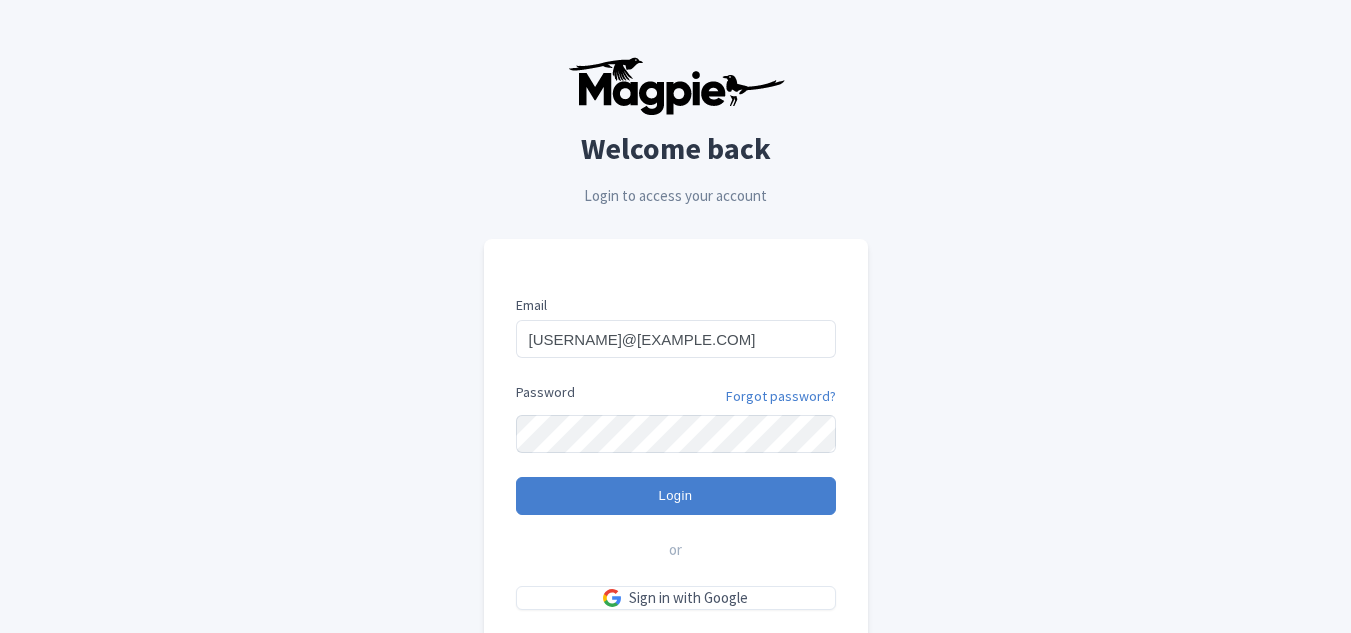type on "Logging in..." 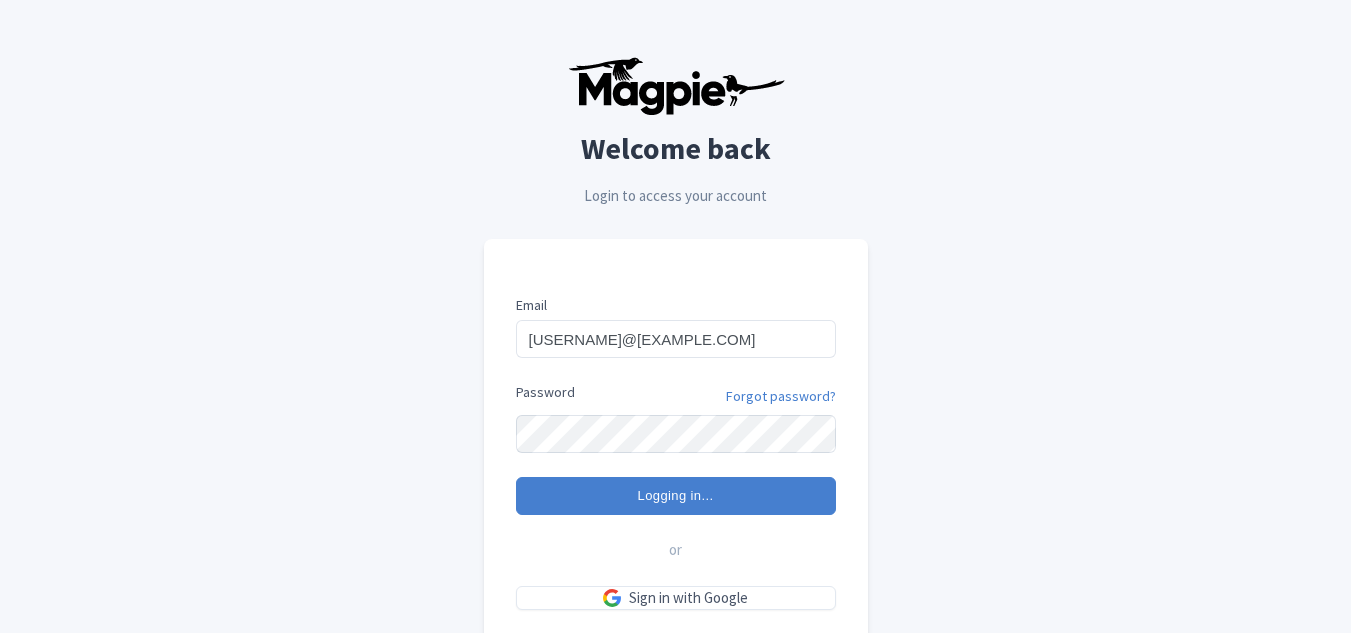 scroll, scrollTop: 0, scrollLeft: 0, axis: both 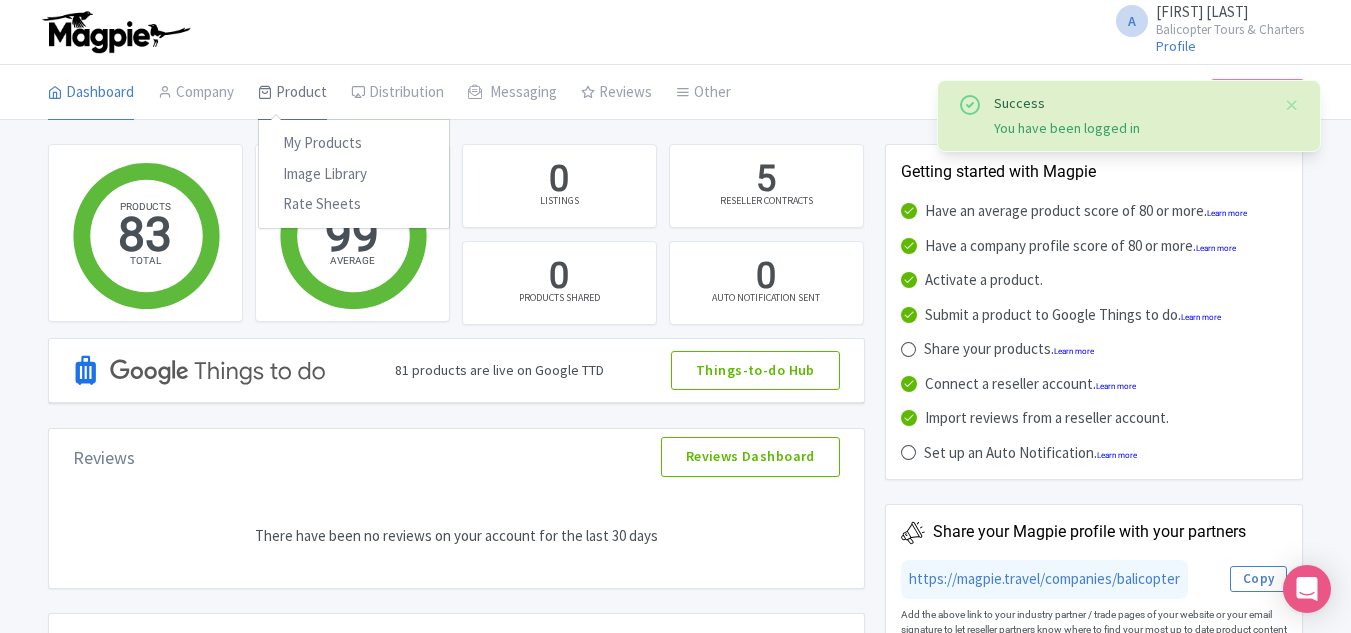 click on "Product" at bounding box center [292, 93] 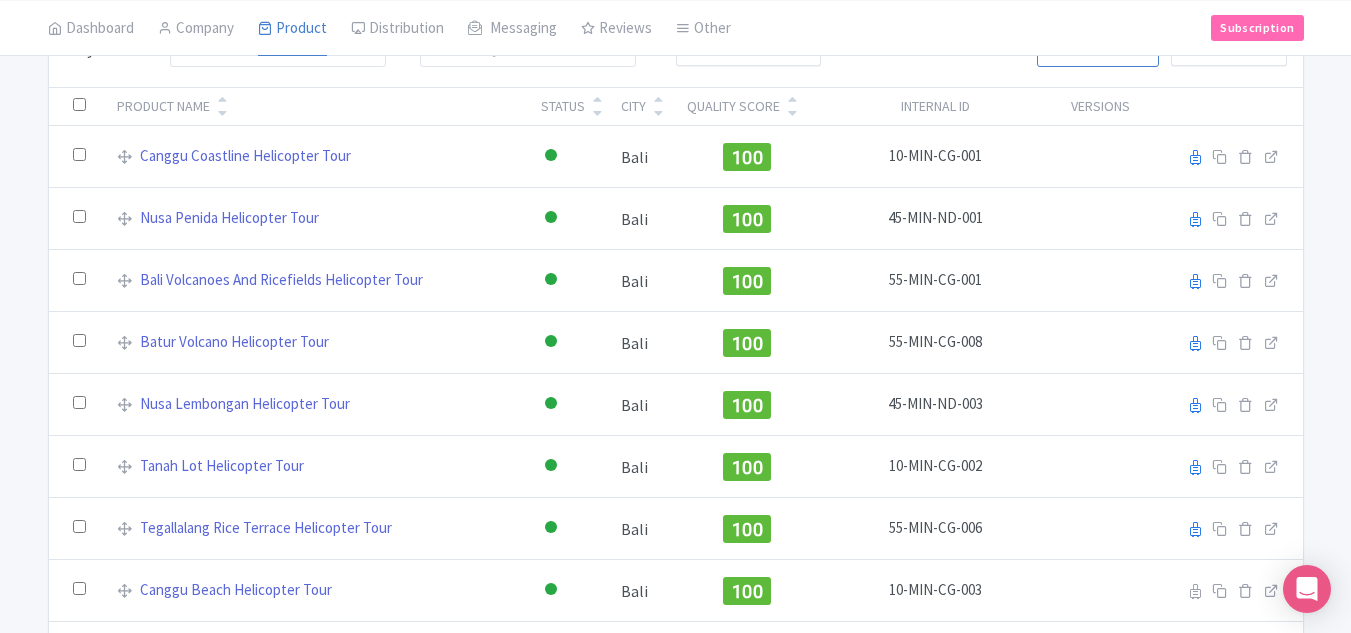 scroll, scrollTop: 0, scrollLeft: 0, axis: both 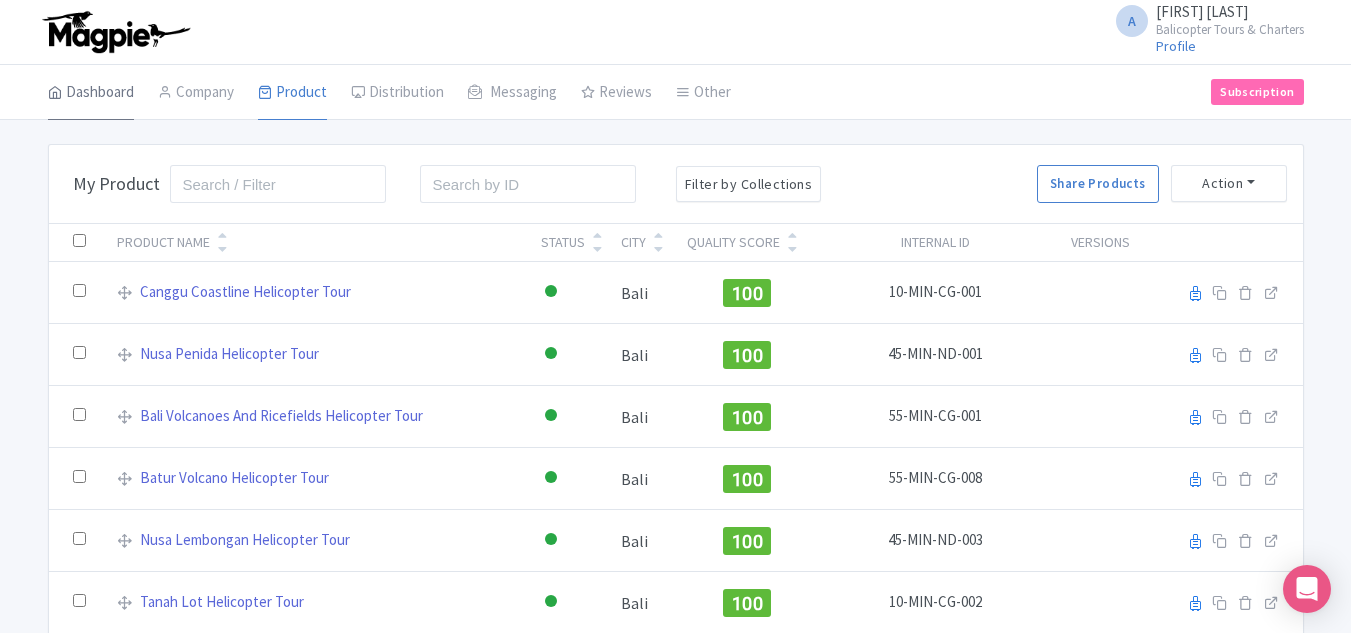 click on "Dashboard" at bounding box center [91, 93] 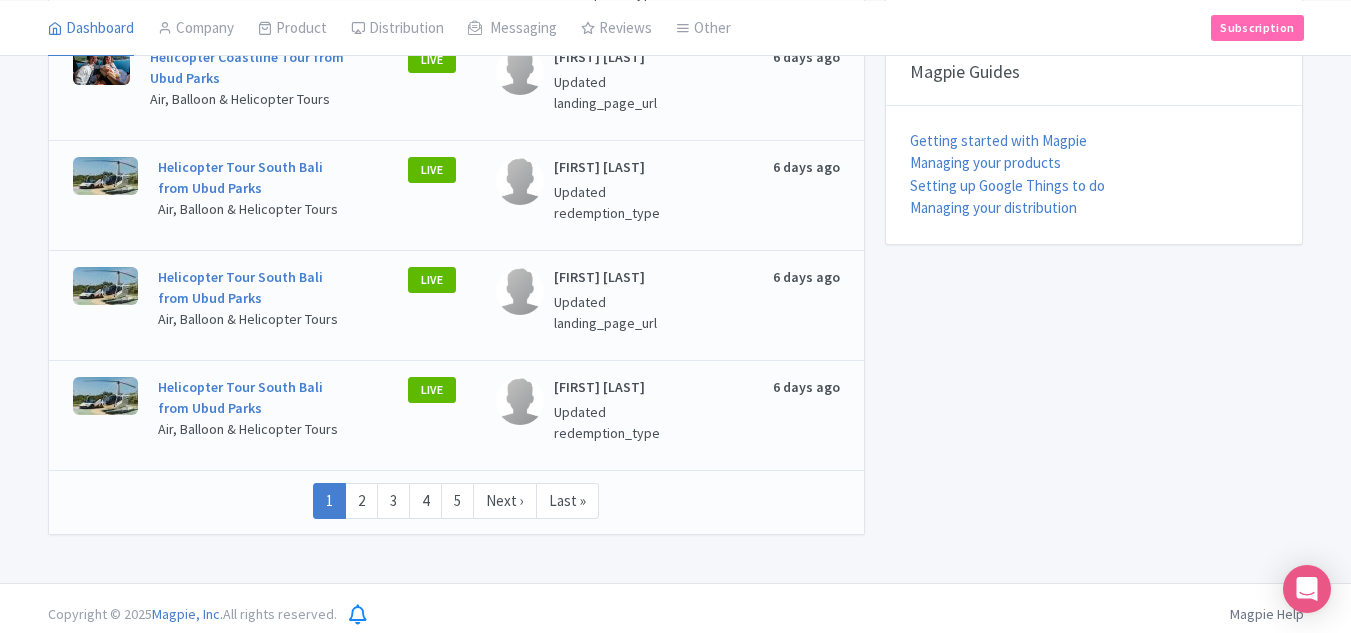 scroll, scrollTop: 806, scrollLeft: 0, axis: vertical 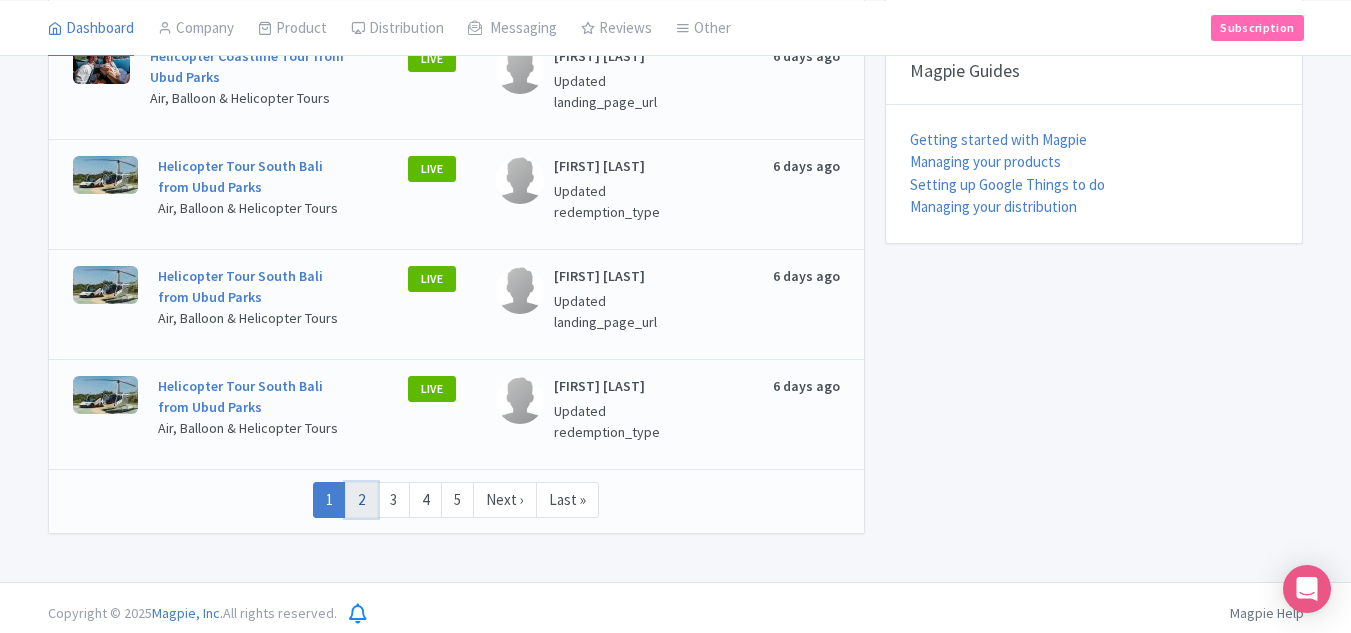 click on "2" at bounding box center (361, 500) 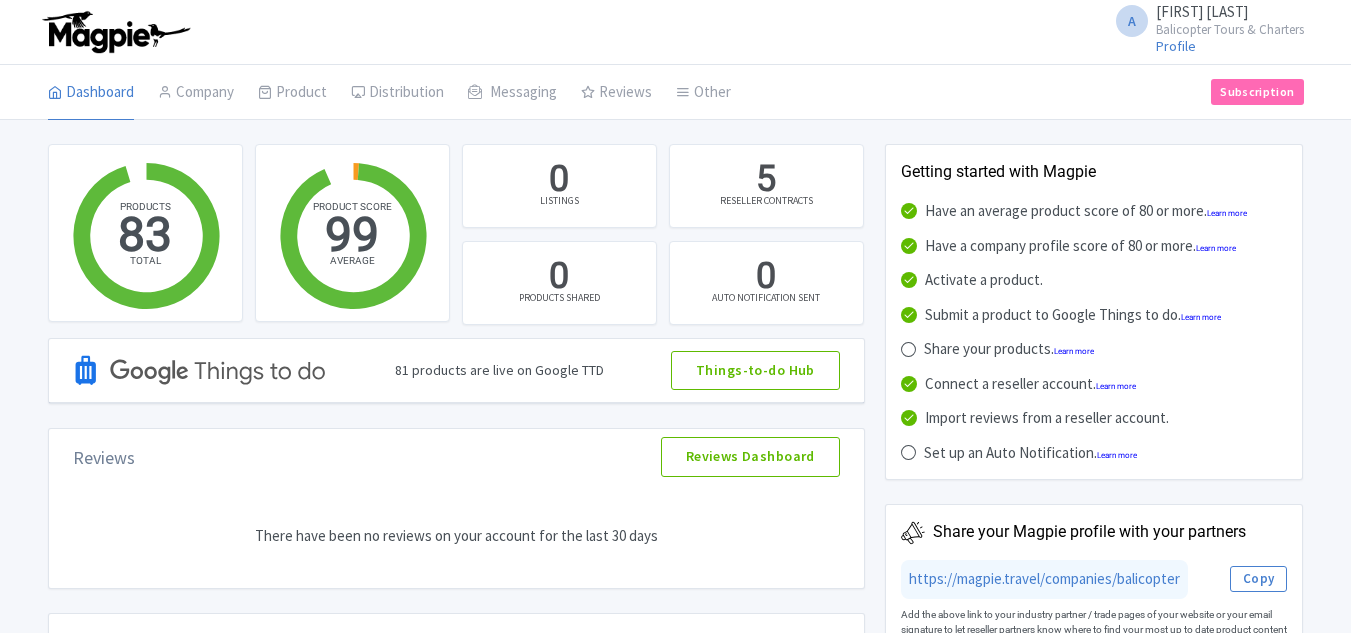 scroll, scrollTop: 0, scrollLeft: 0, axis: both 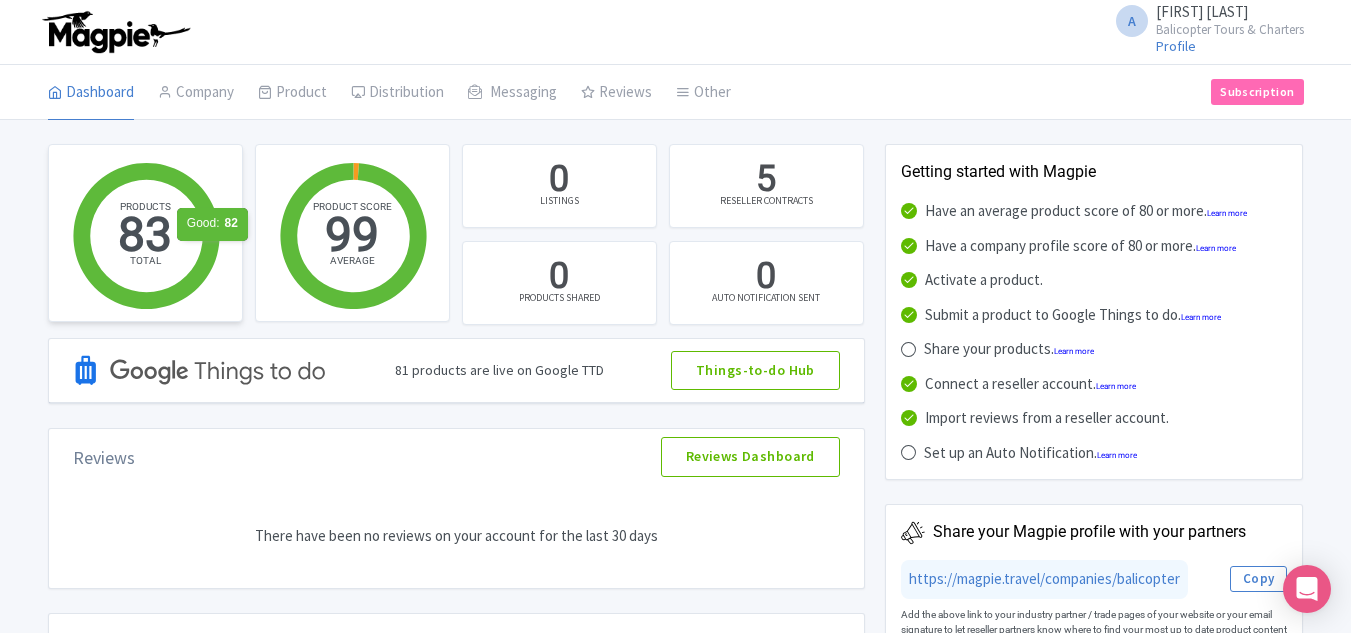 click 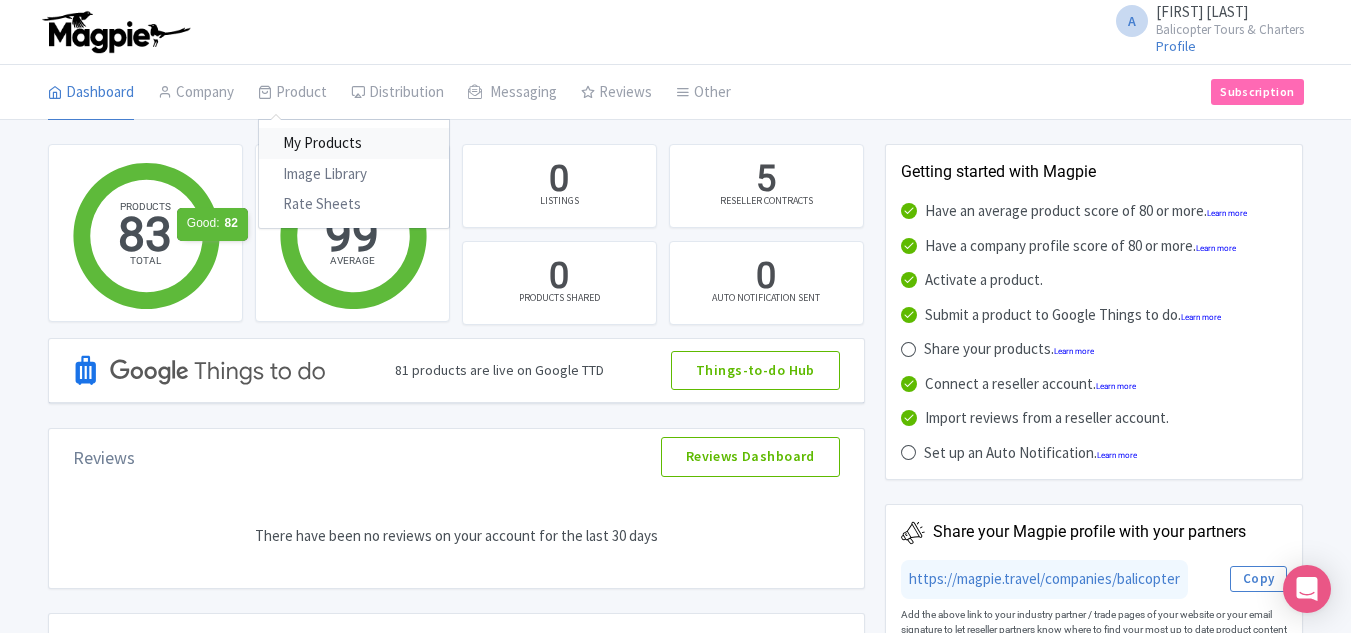 click on "My Products" at bounding box center (354, 143) 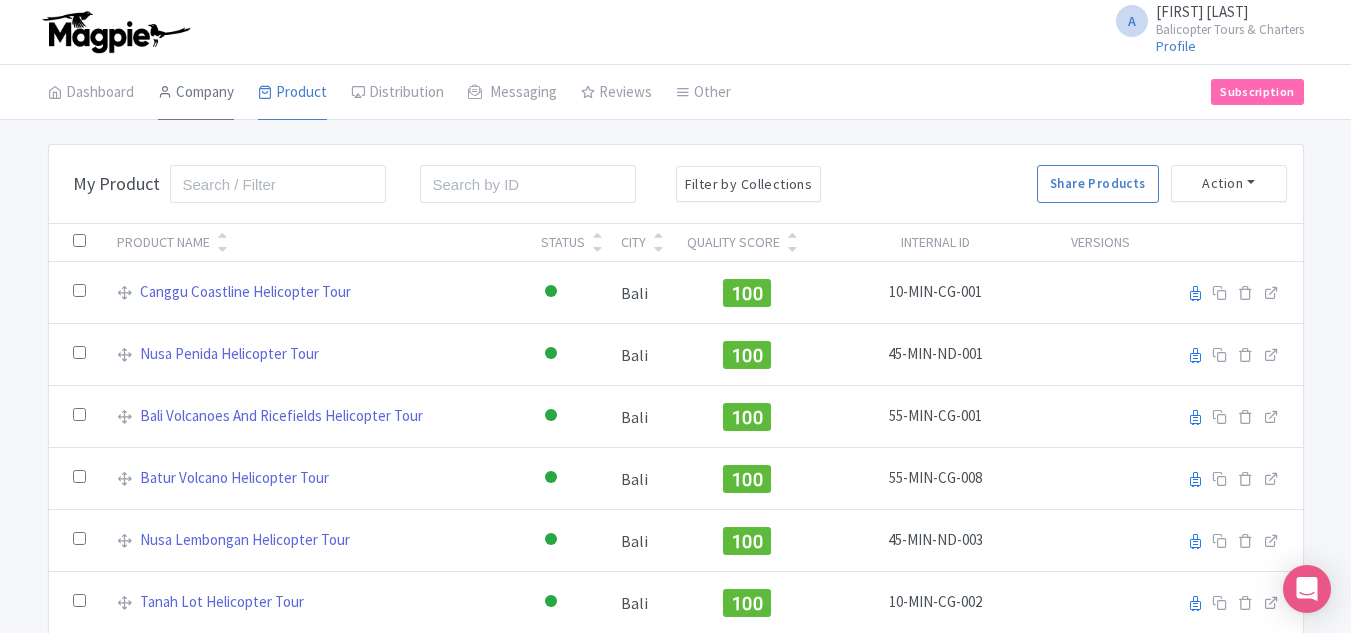scroll, scrollTop: 0, scrollLeft: 0, axis: both 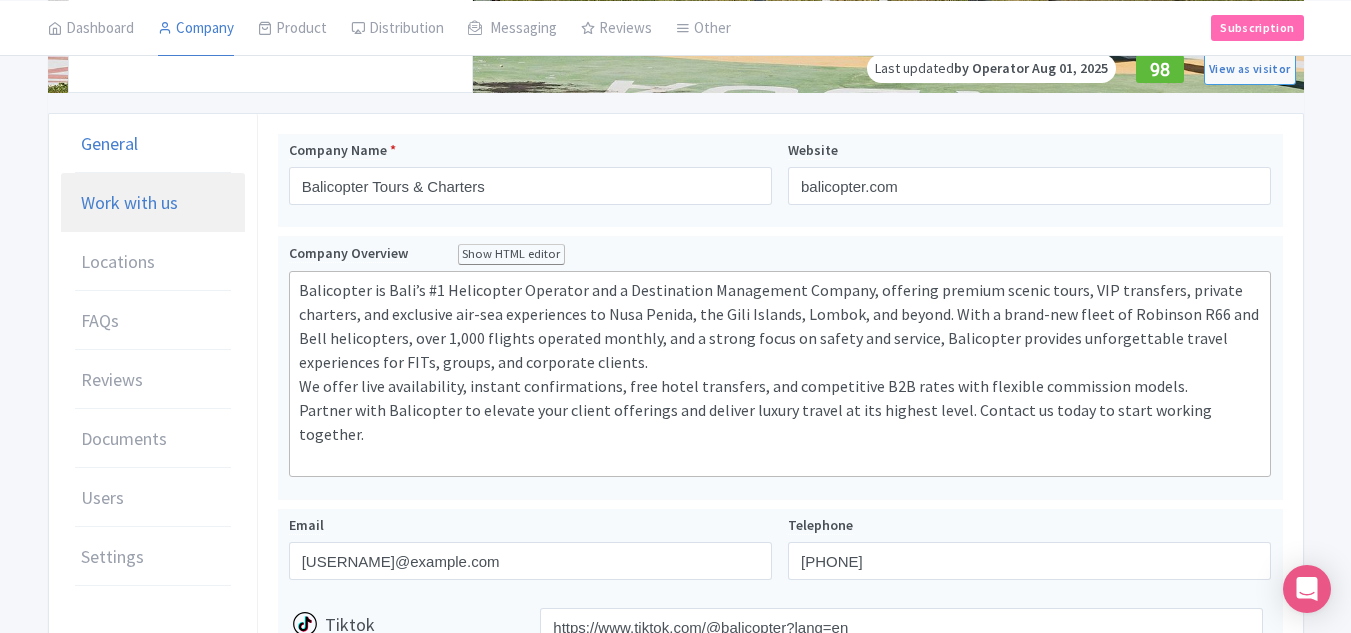 click on "Work with us" at bounding box center (153, 203) 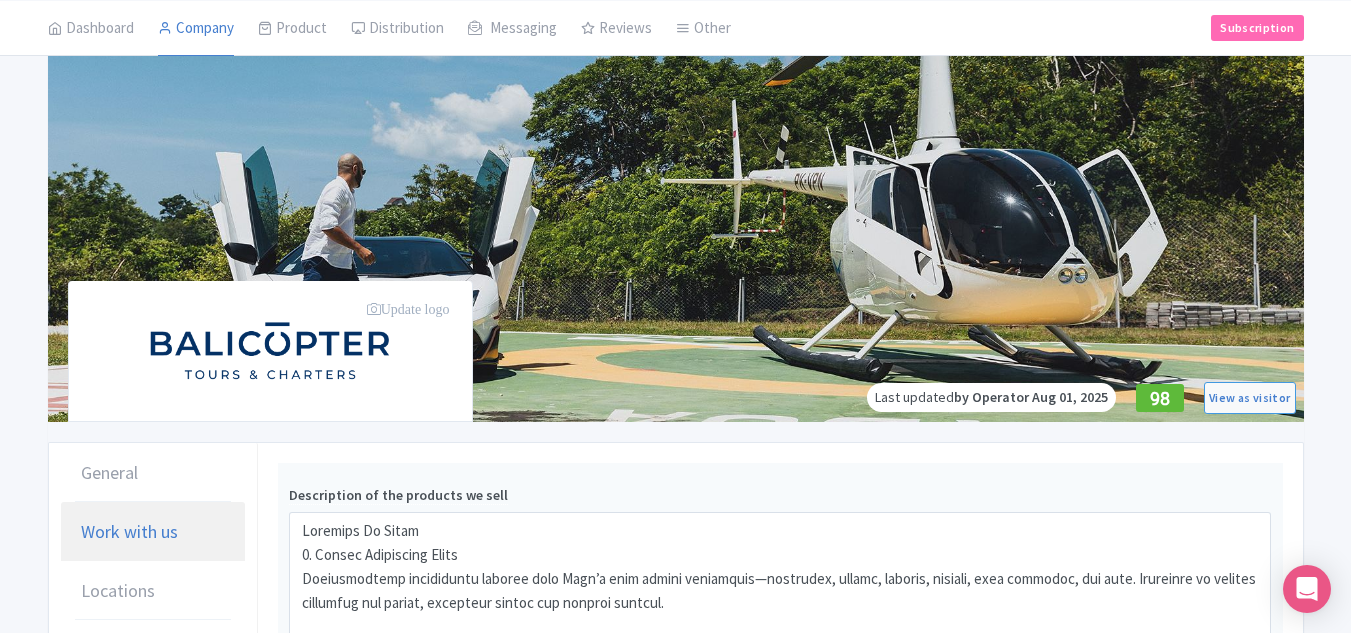 scroll, scrollTop: 137, scrollLeft: 0, axis: vertical 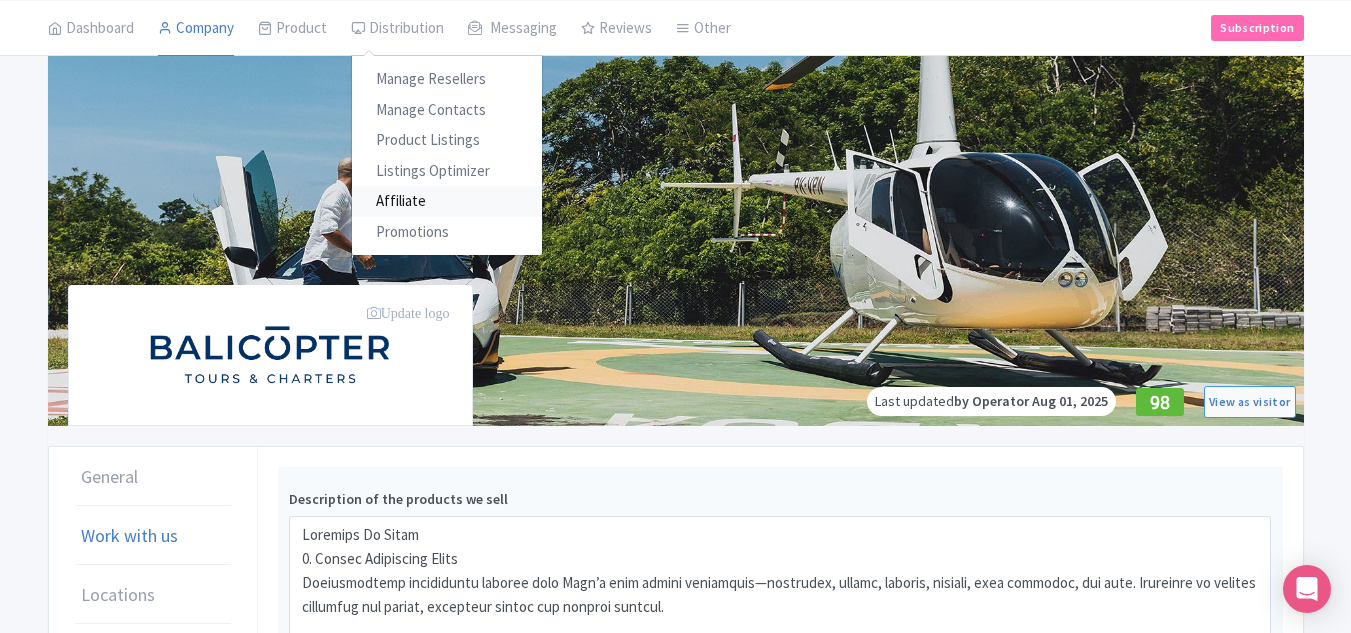 click on "Affiliate" at bounding box center (447, 201) 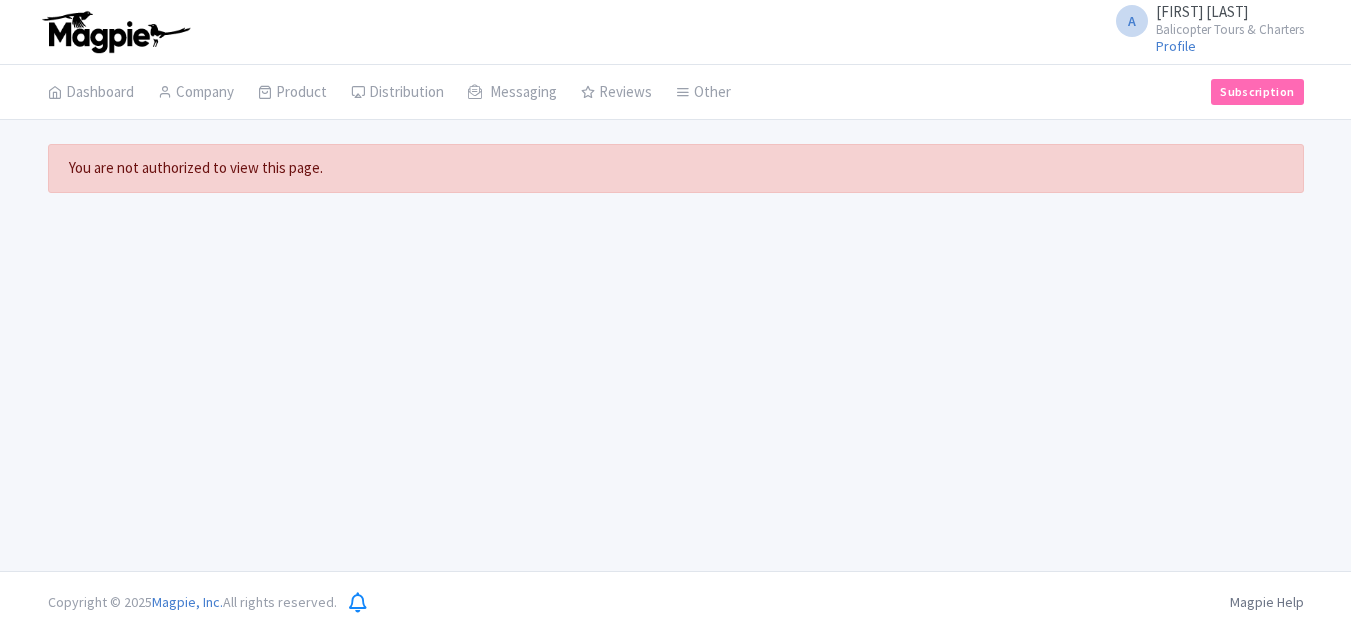 scroll, scrollTop: 0, scrollLeft: 0, axis: both 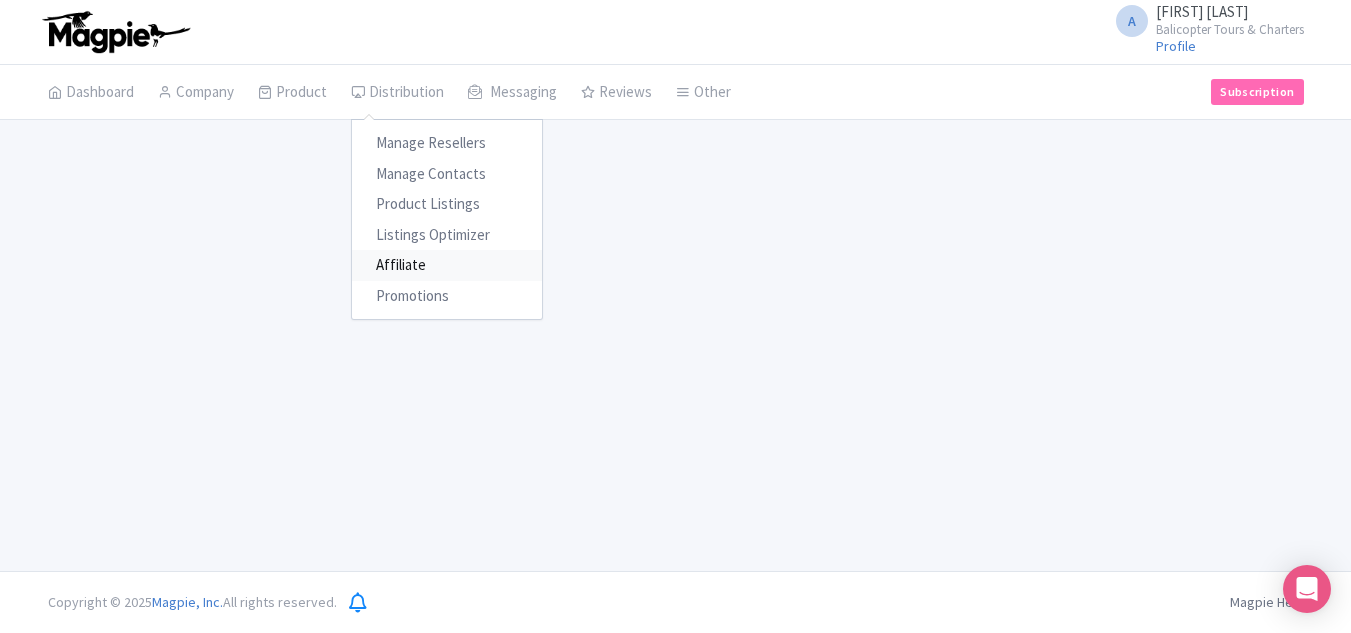 click on "Affiliate" at bounding box center (447, 265) 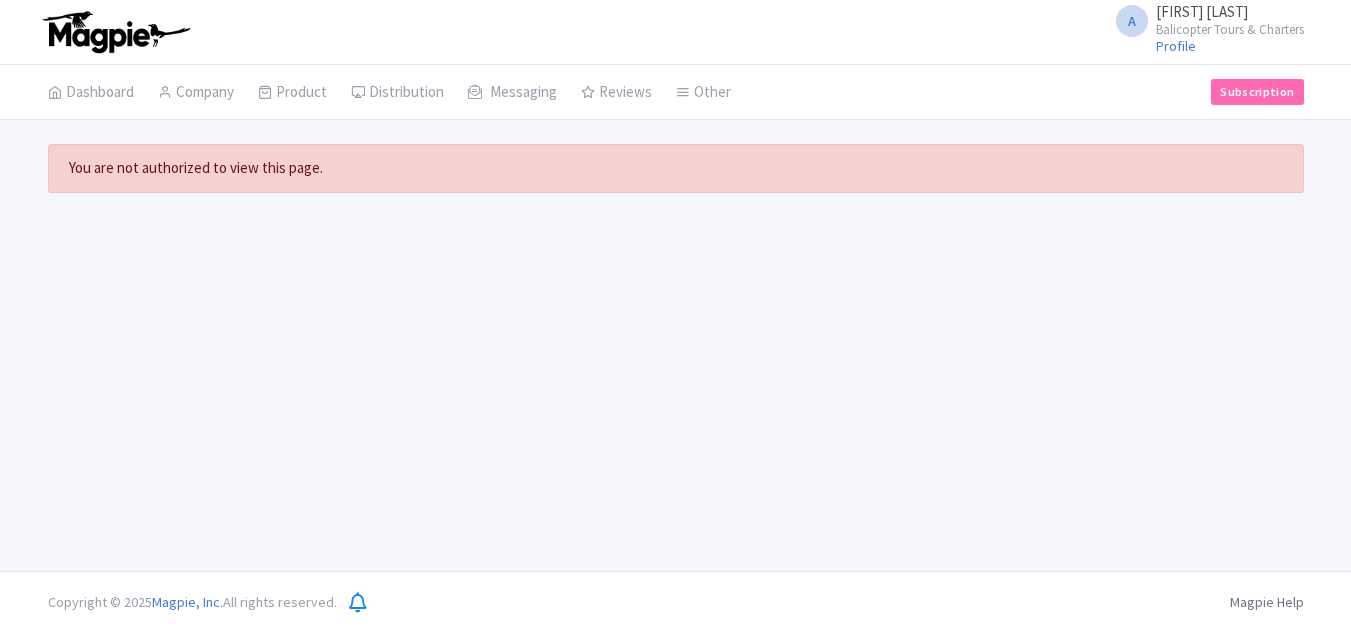 scroll, scrollTop: 0, scrollLeft: 0, axis: both 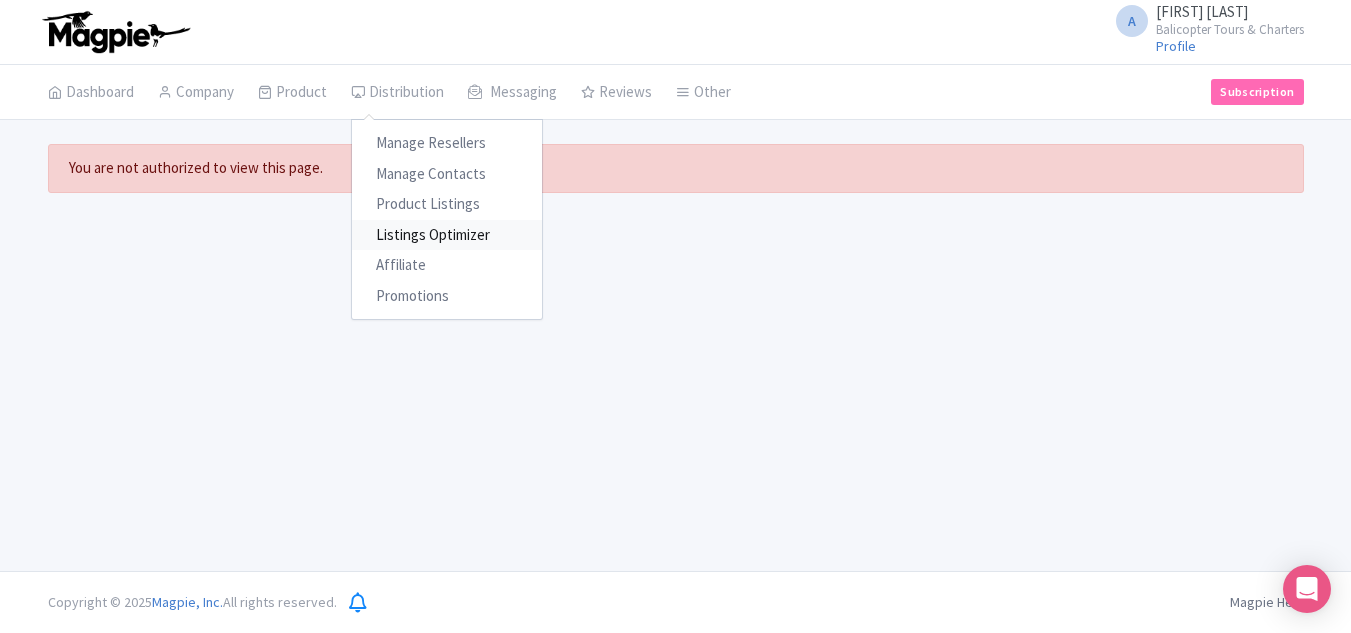 click on "Listings Optimizer" at bounding box center (447, 235) 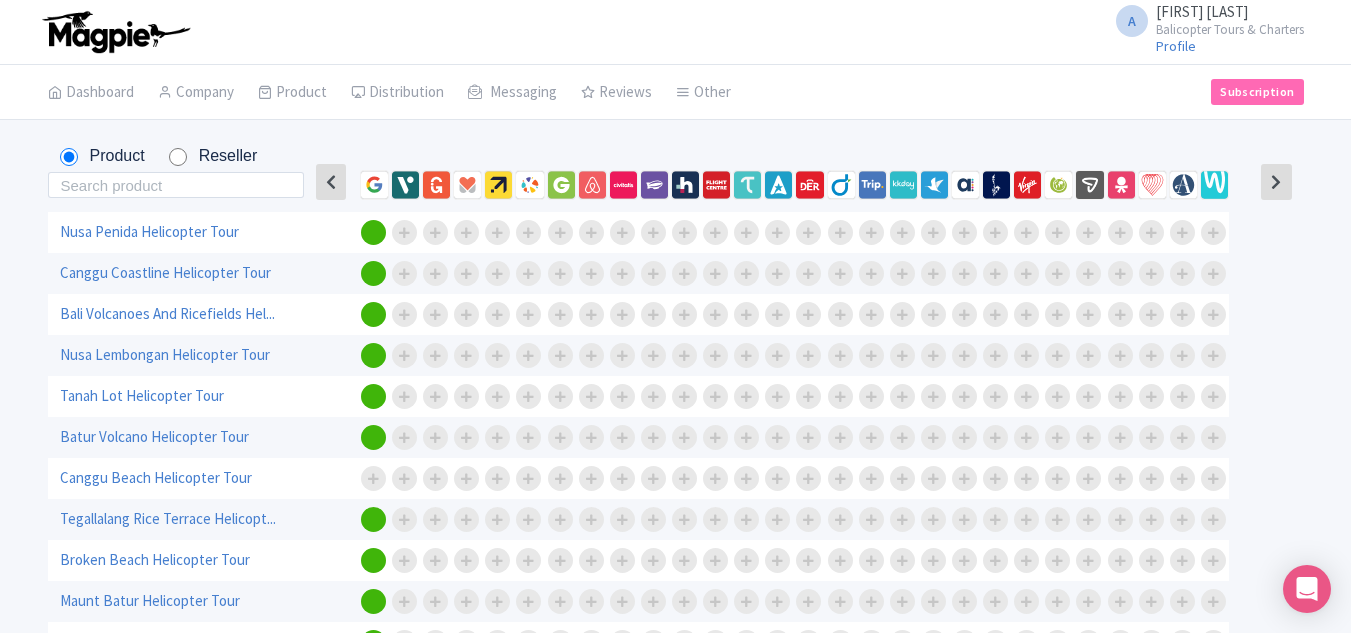 scroll, scrollTop: 0, scrollLeft: 0, axis: both 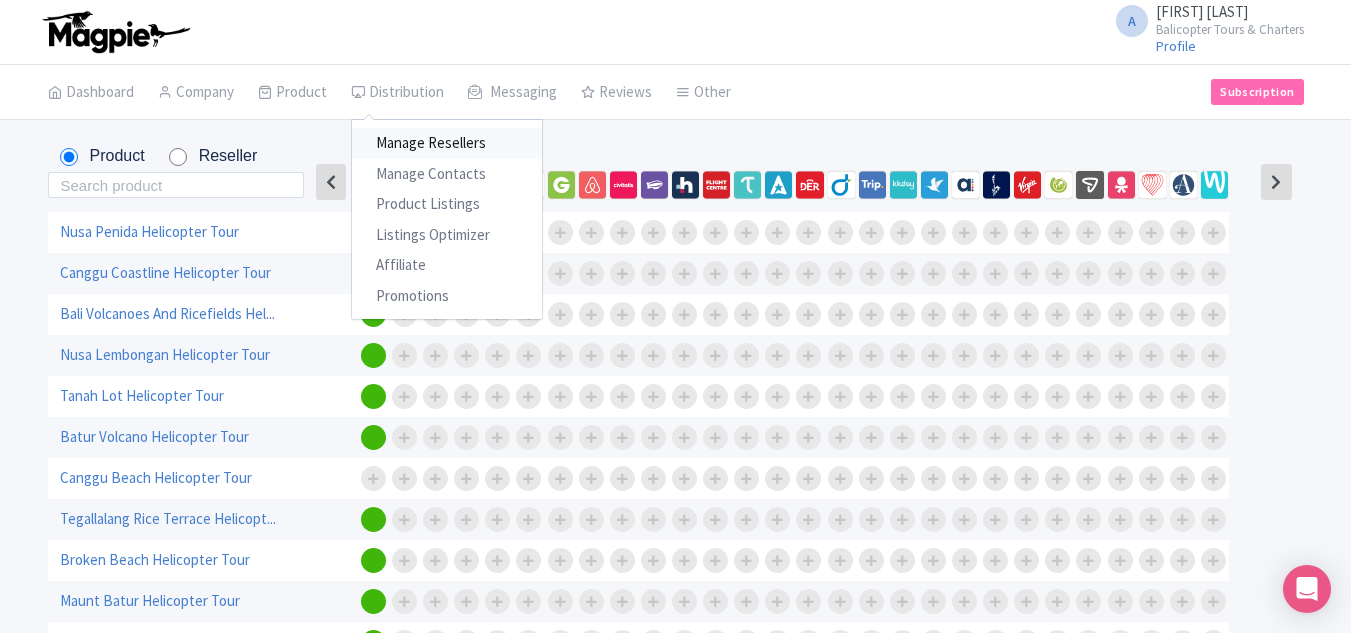 click on "Manage Resellers" at bounding box center (447, 143) 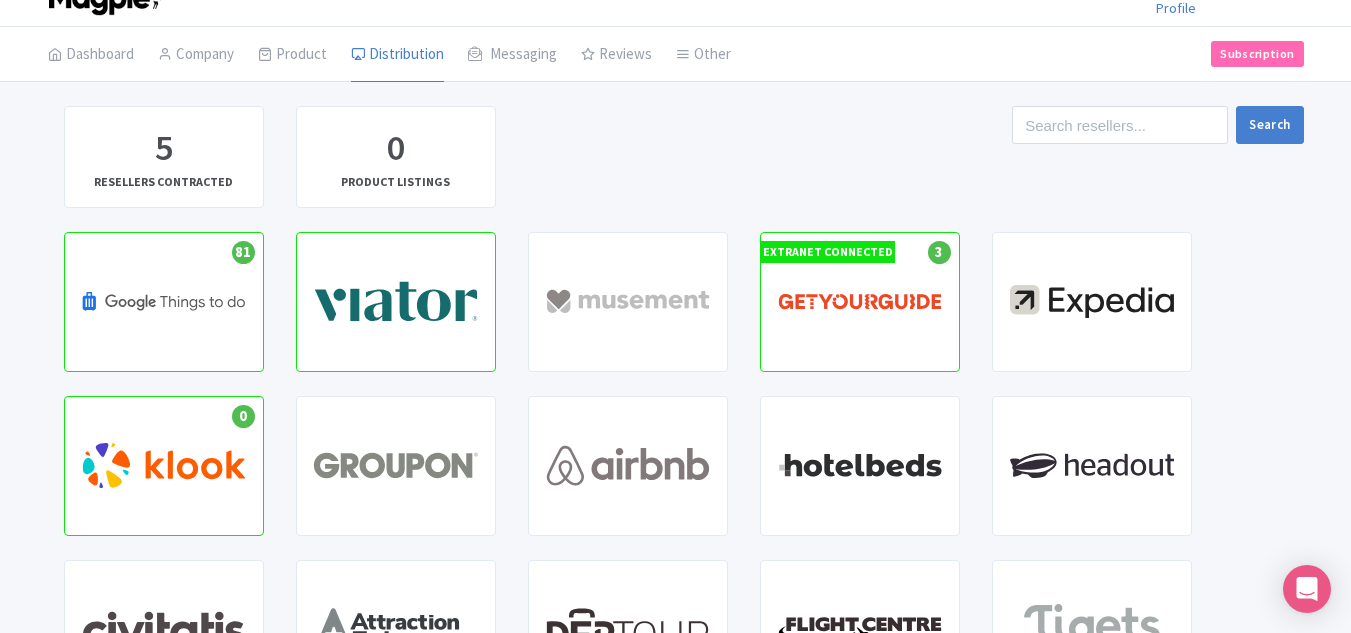 scroll, scrollTop: 42, scrollLeft: 0, axis: vertical 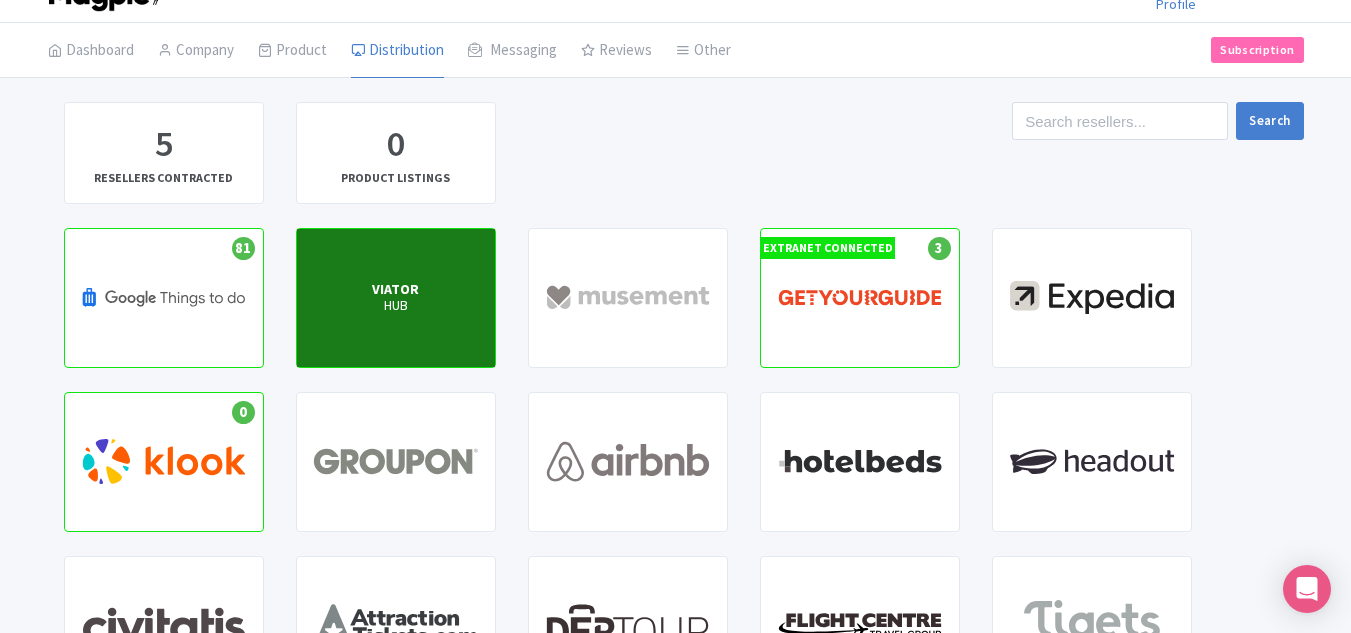 click on "VIATOR" at bounding box center [395, 289] 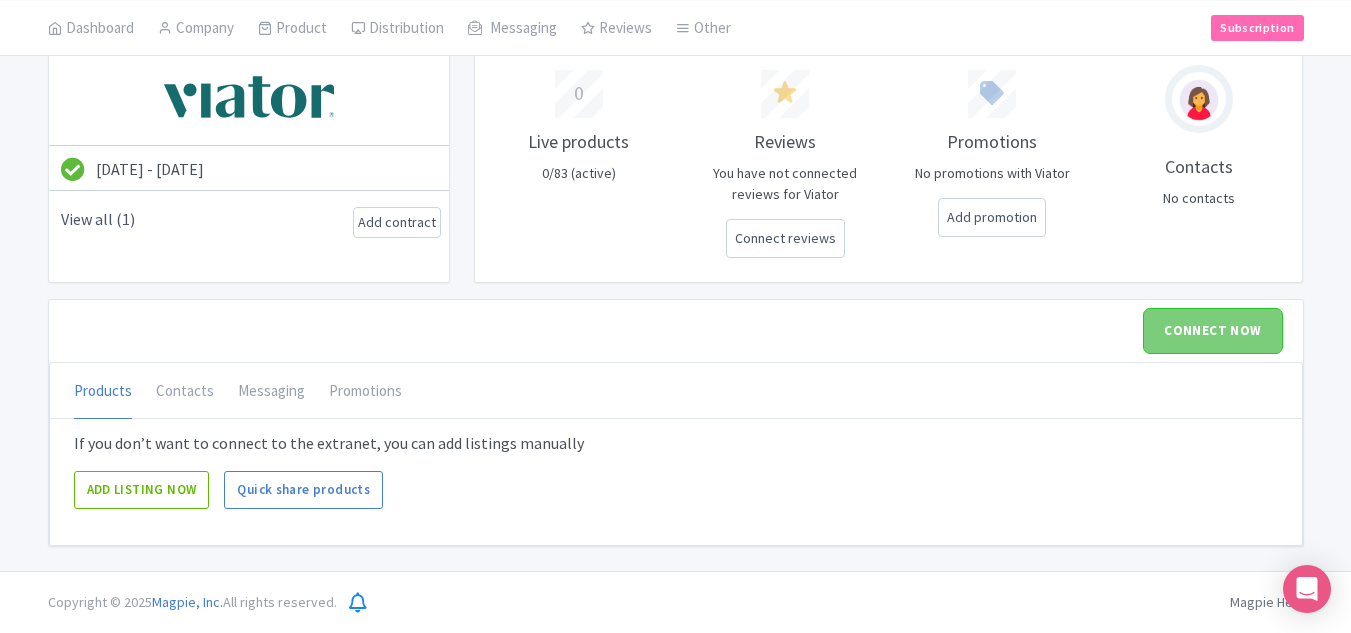 scroll, scrollTop: 0, scrollLeft: 0, axis: both 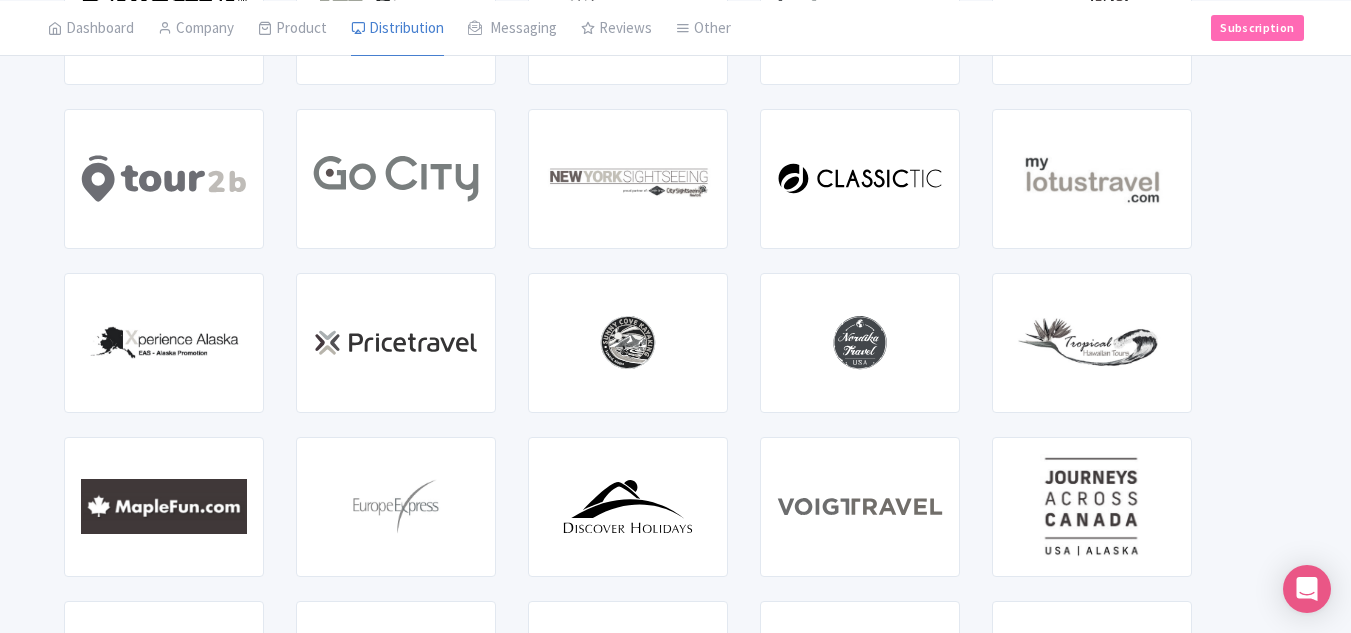 click on "81
Active Listings : 81
GOOGLE THINGS TO DO
HUB
VIATOR
HUB
GET STARTED
WITH
MUSEMENT
EXTRANET CONNECTED
3
GETYOURGUIDE
HUB
GET STARTED
WITH
EXPEDIA
0
Active Listings : 0
KLOOK
HUB
GET STARTED
WITH
GROUPON
GET STARTED
WITH
AIRBNB
GET STARTED
WITH
HOTELBEDS
GET STARTED
WITH
HEADOUT
GET STARTED
WITH
CIVITATIS
GET STARTED
WITH
ATTRACTION TICKETS
GET STARTED
WITH
DERTOUR
GET STARTED
WITH
FLIGHT CENTRE
GET STARTED
WITH
TIQETS
GET STARTED
WITH
DNATA TRAVEL
GET STARTED
WITH
TRIP.COM
GET STARTED
WITH
KKDAY" at bounding box center [676, -547] 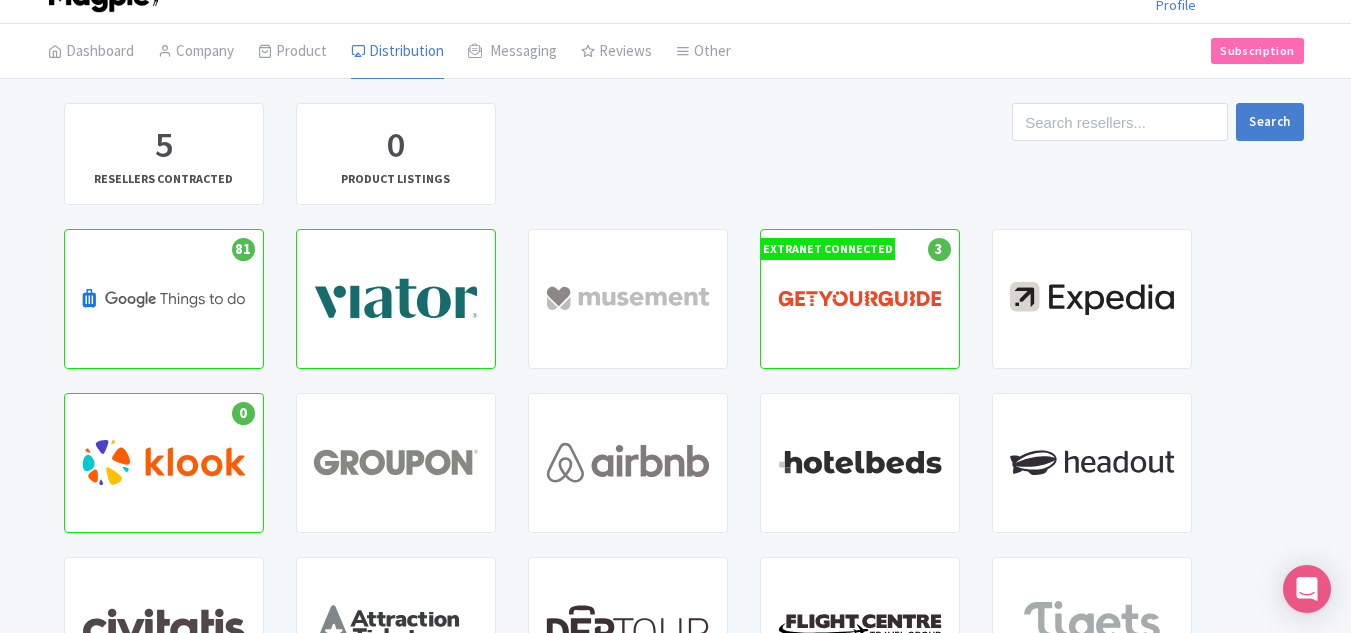 scroll, scrollTop: 0, scrollLeft: 0, axis: both 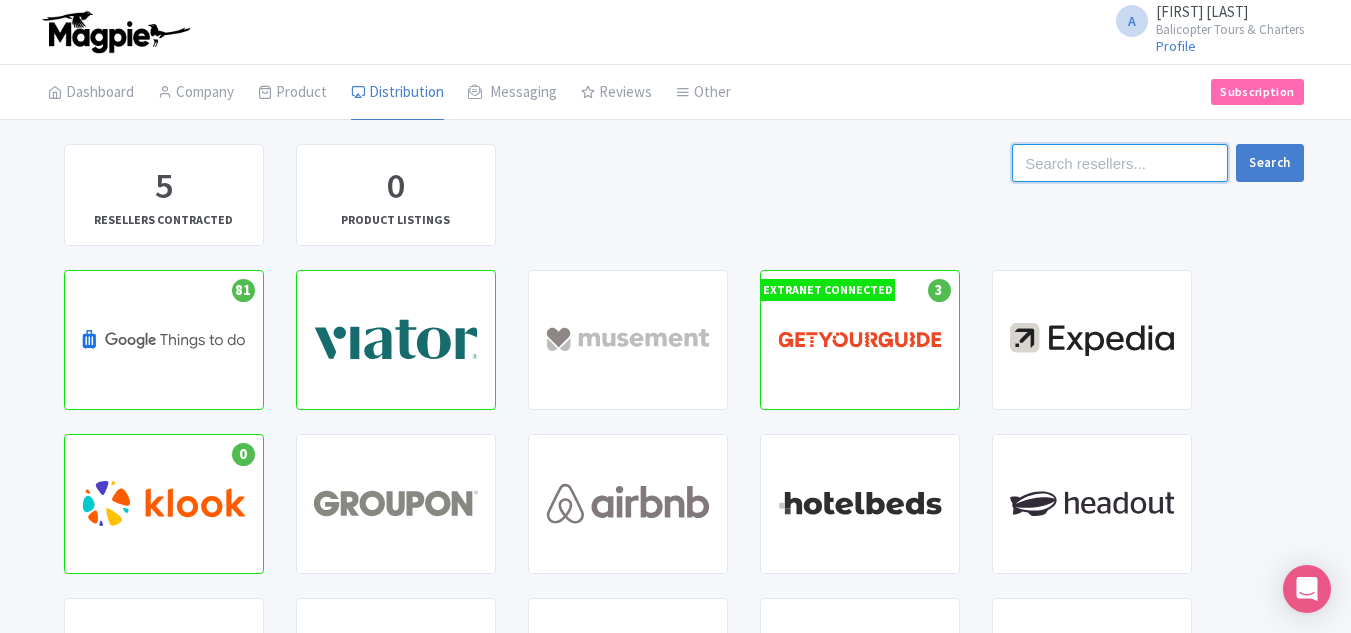 click at bounding box center (1120, 163) 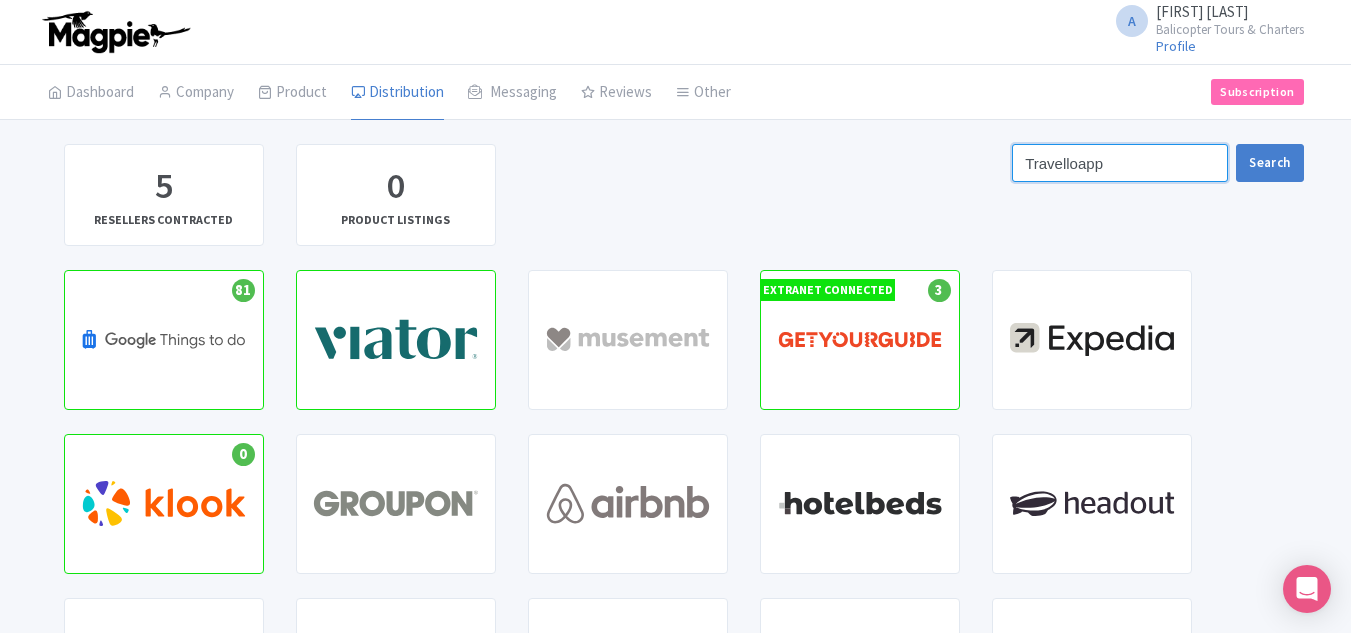 type on "Travelloapp" 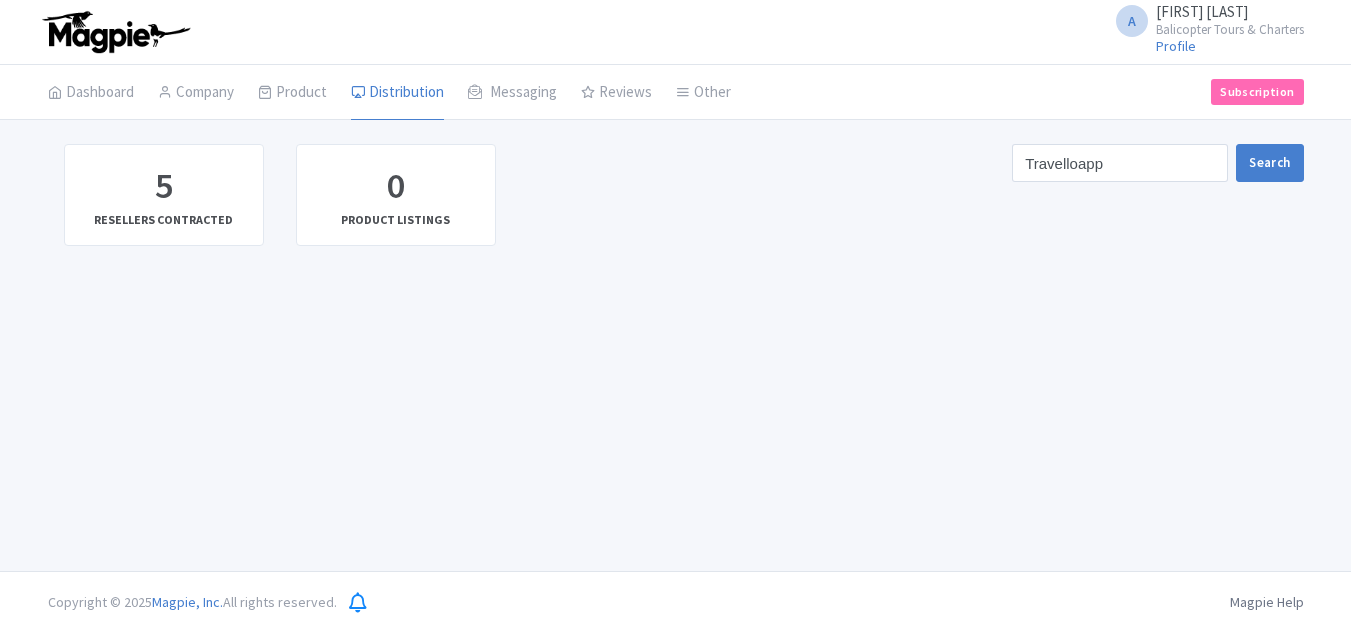 scroll, scrollTop: 0, scrollLeft: 0, axis: both 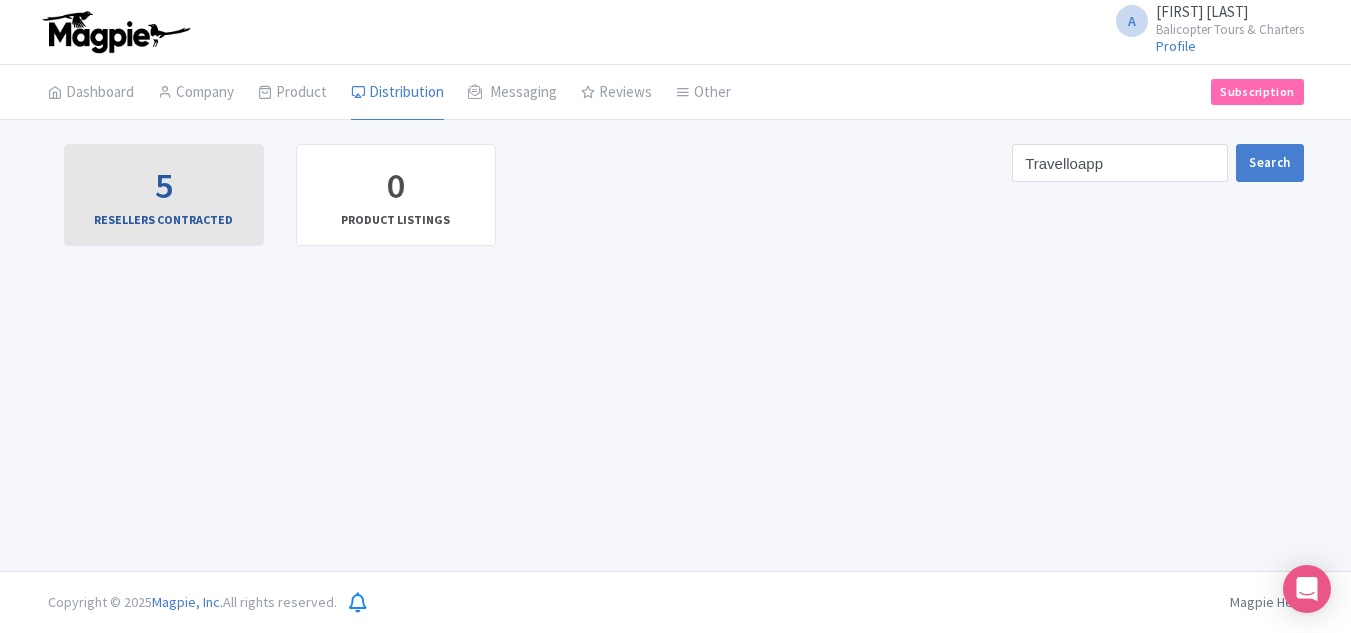 click on "5
RESELLERS CONTRACTED" at bounding box center [164, 195] 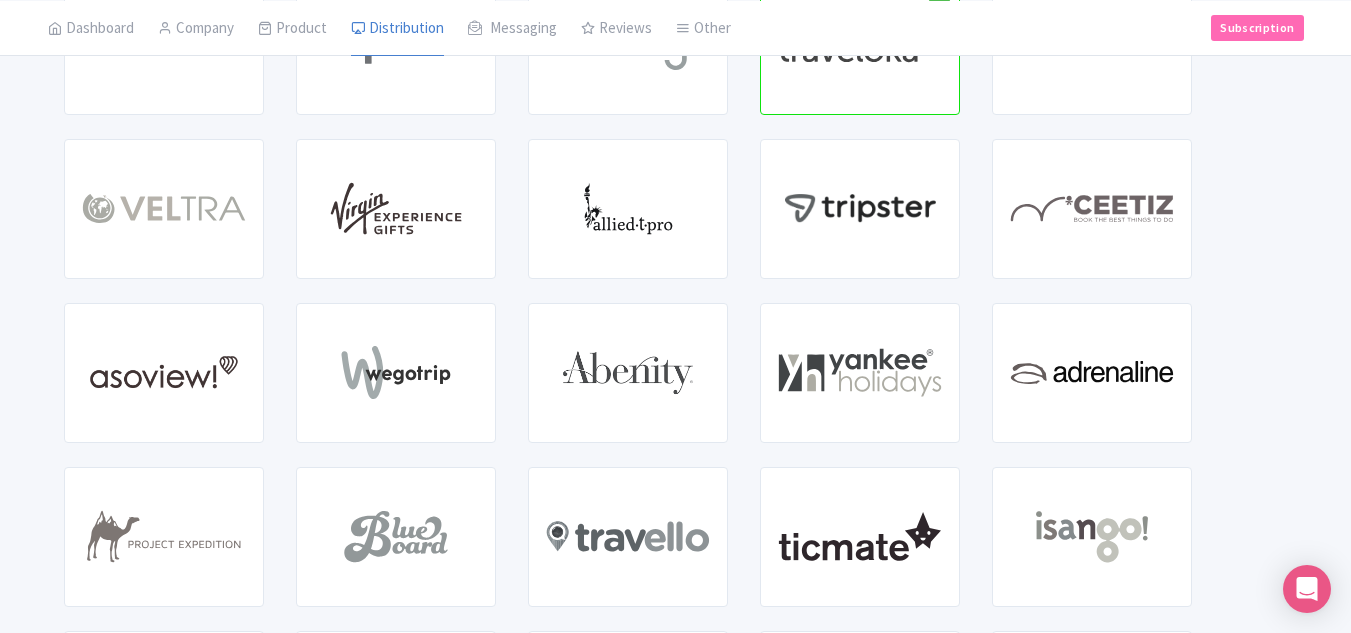 scroll, scrollTop: 0, scrollLeft: 0, axis: both 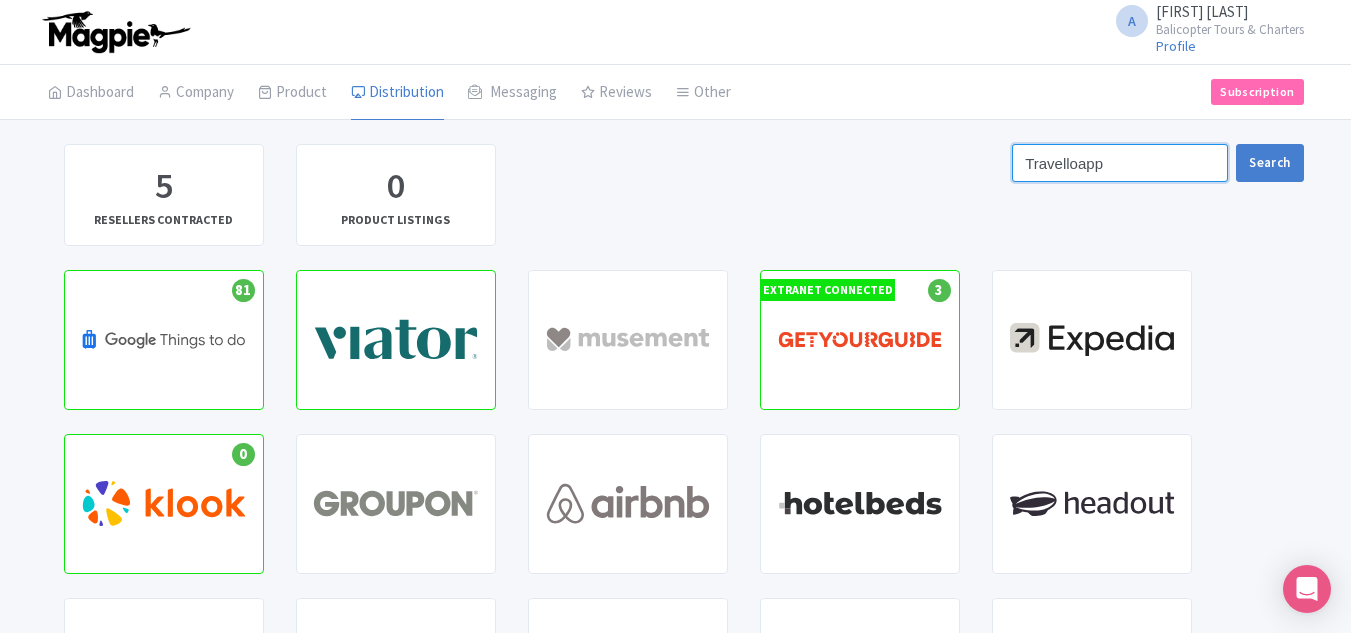 click on "Travelloapp" at bounding box center [1120, 163] 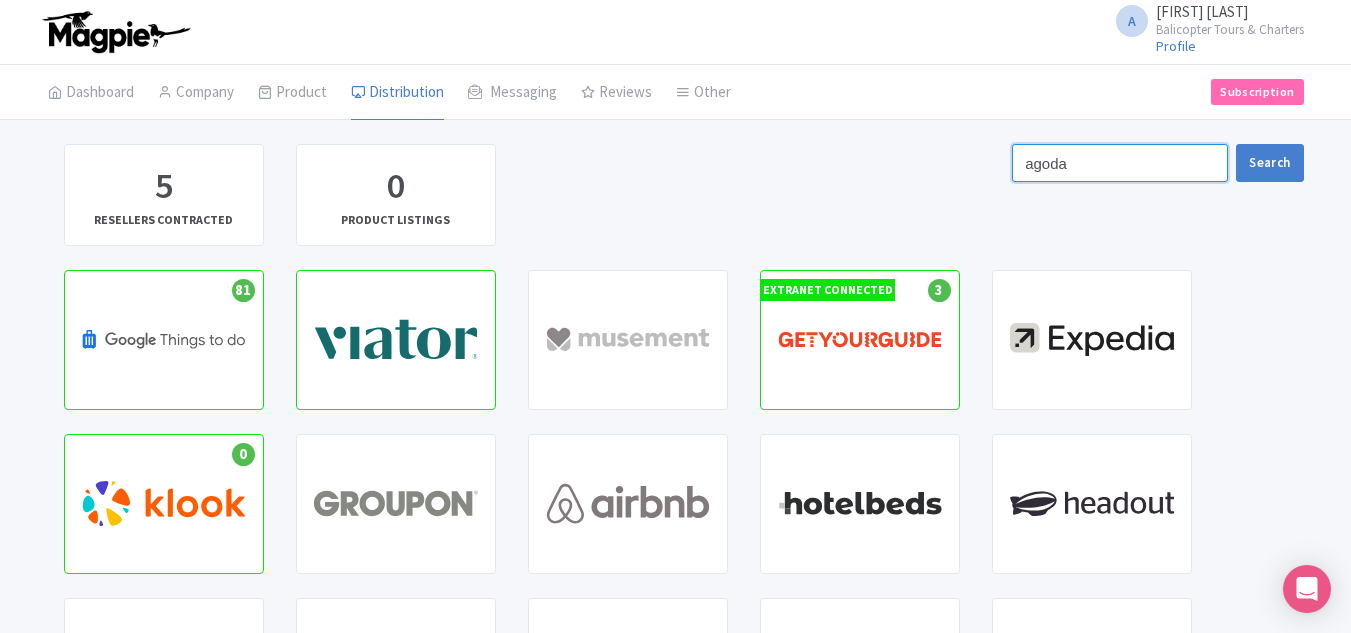 type on "agoda" 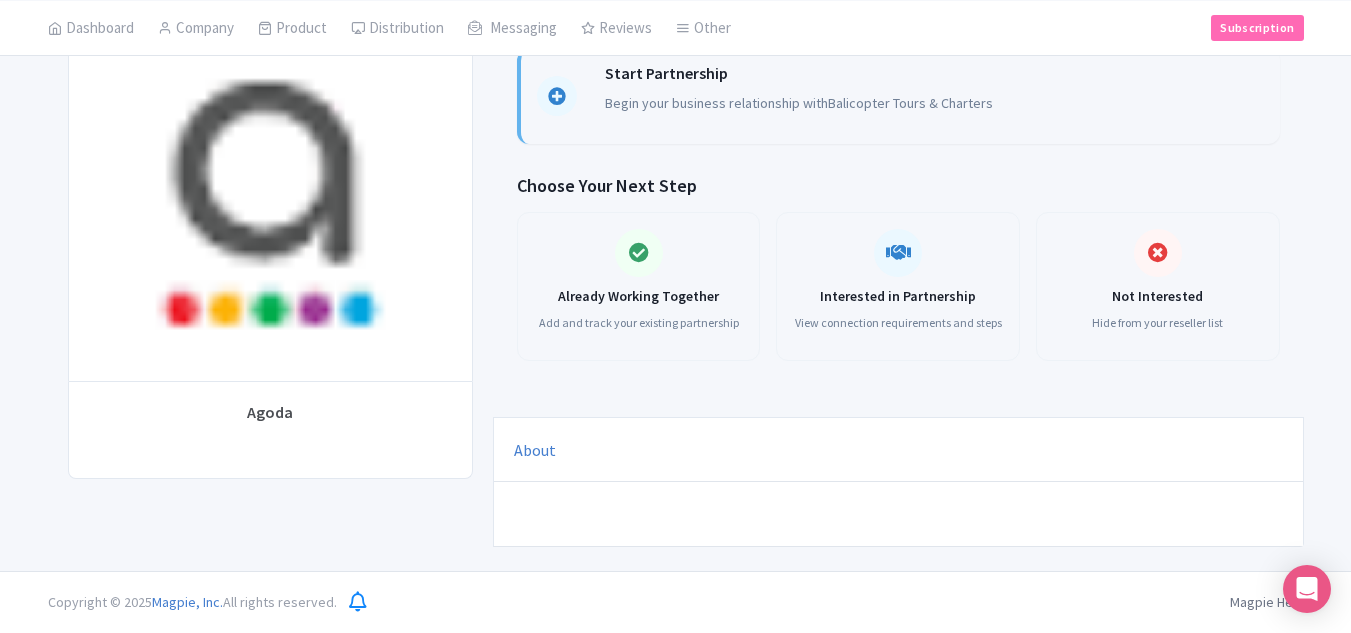scroll, scrollTop: 0, scrollLeft: 0, axis: both 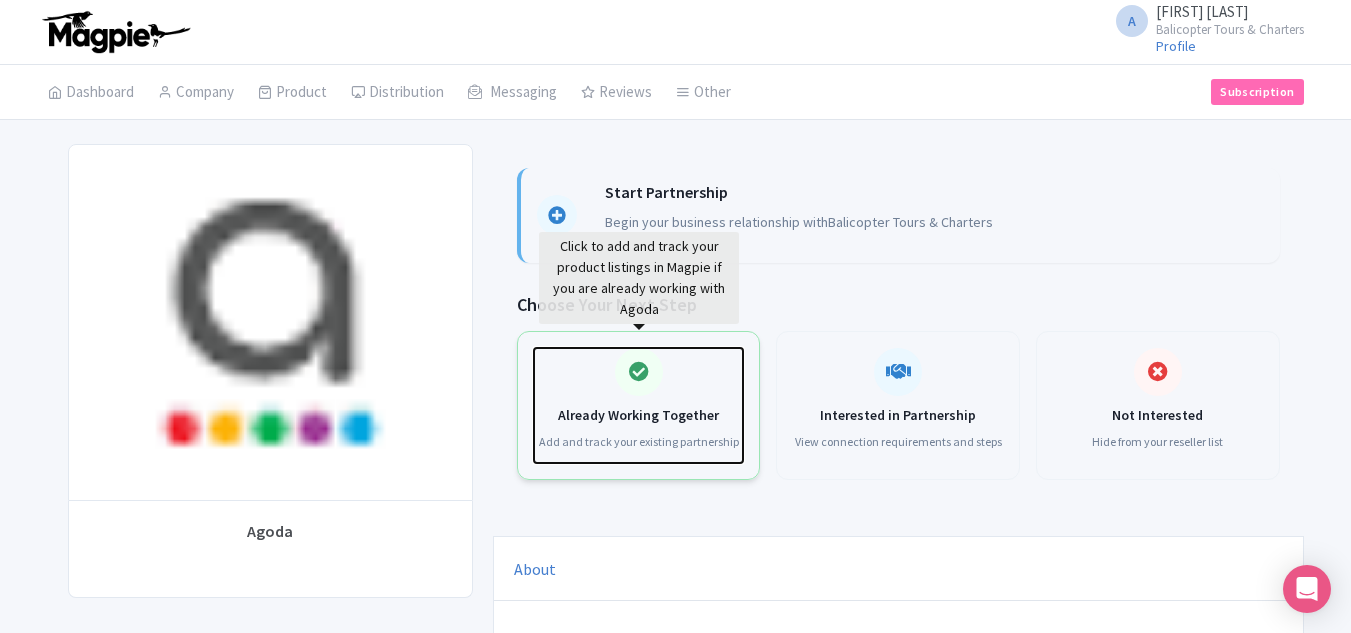 click on "Already Working Together" at bounding box center [639, 415] 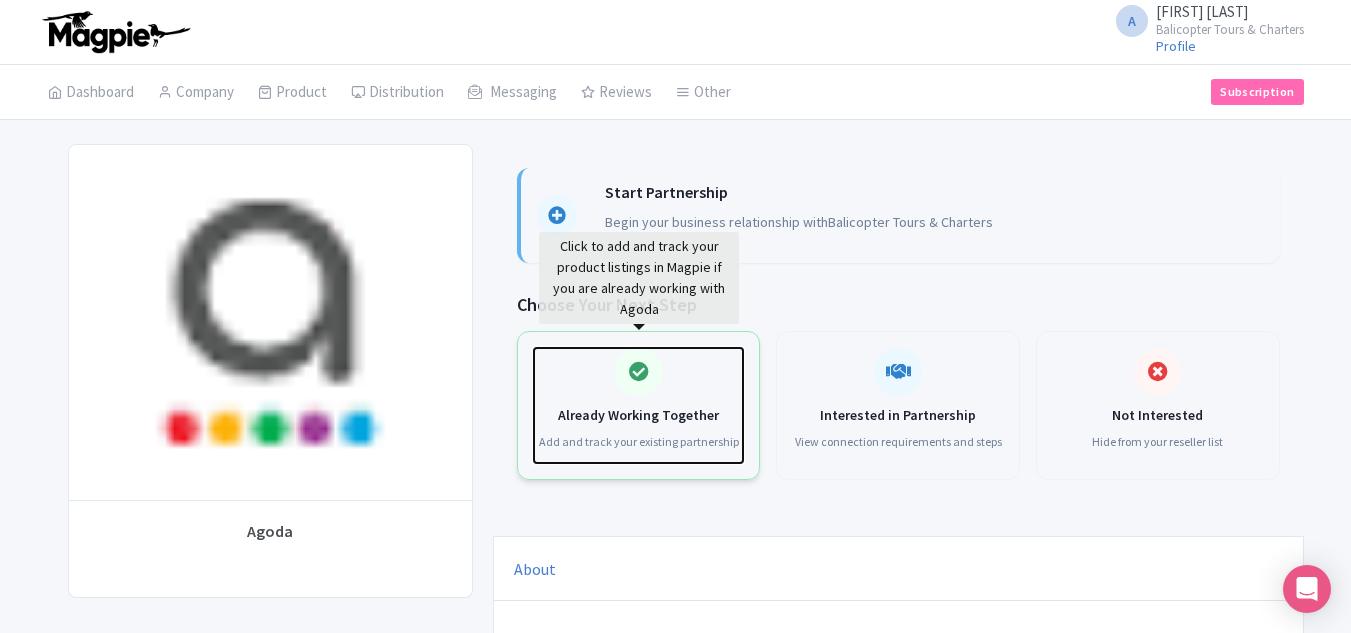 click on "Already Working Together" at bounding box center [639, 415] 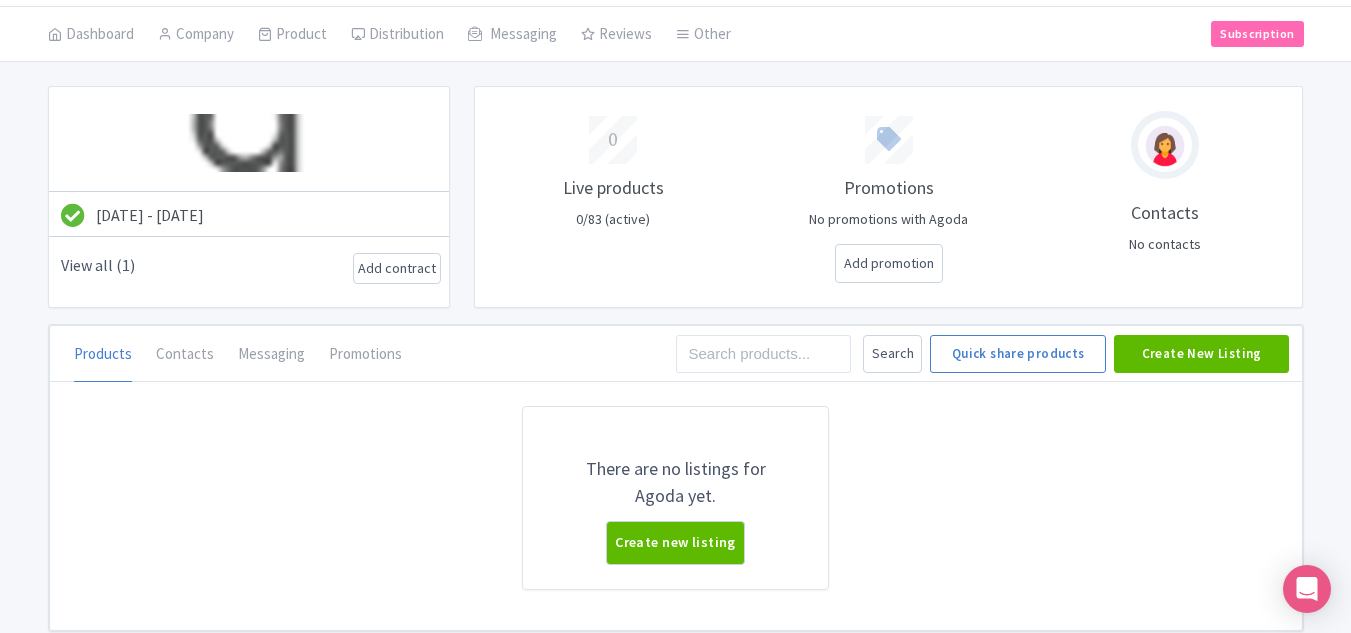scroll, scrollTop: 0, scrollLeft: 0, axis: both 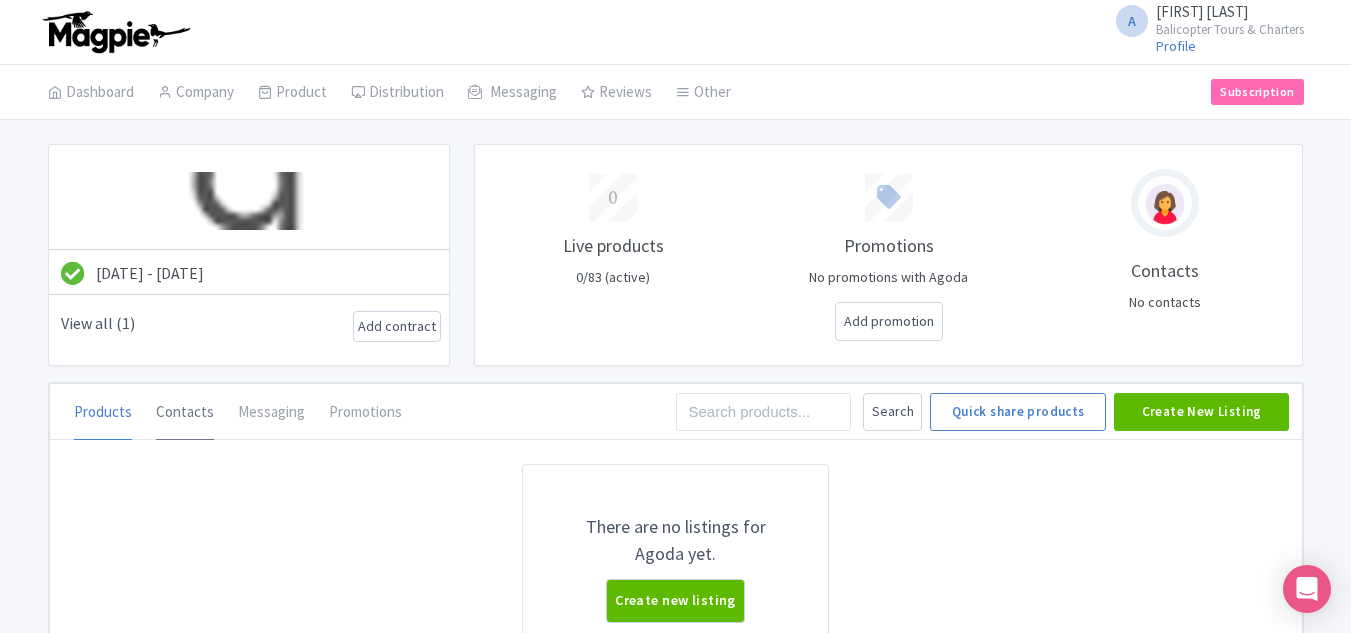 click on "Contacts" at bounding box center (185, 413) 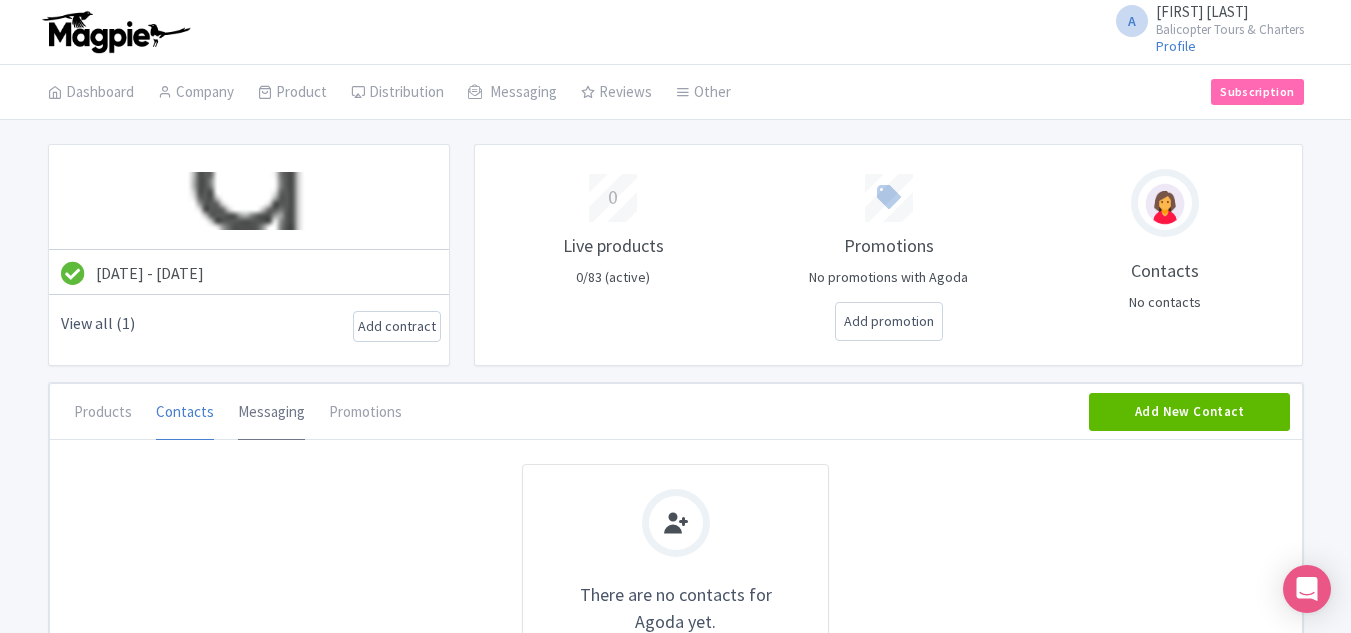 click on "Messaging" at bounding box center [271, 413] 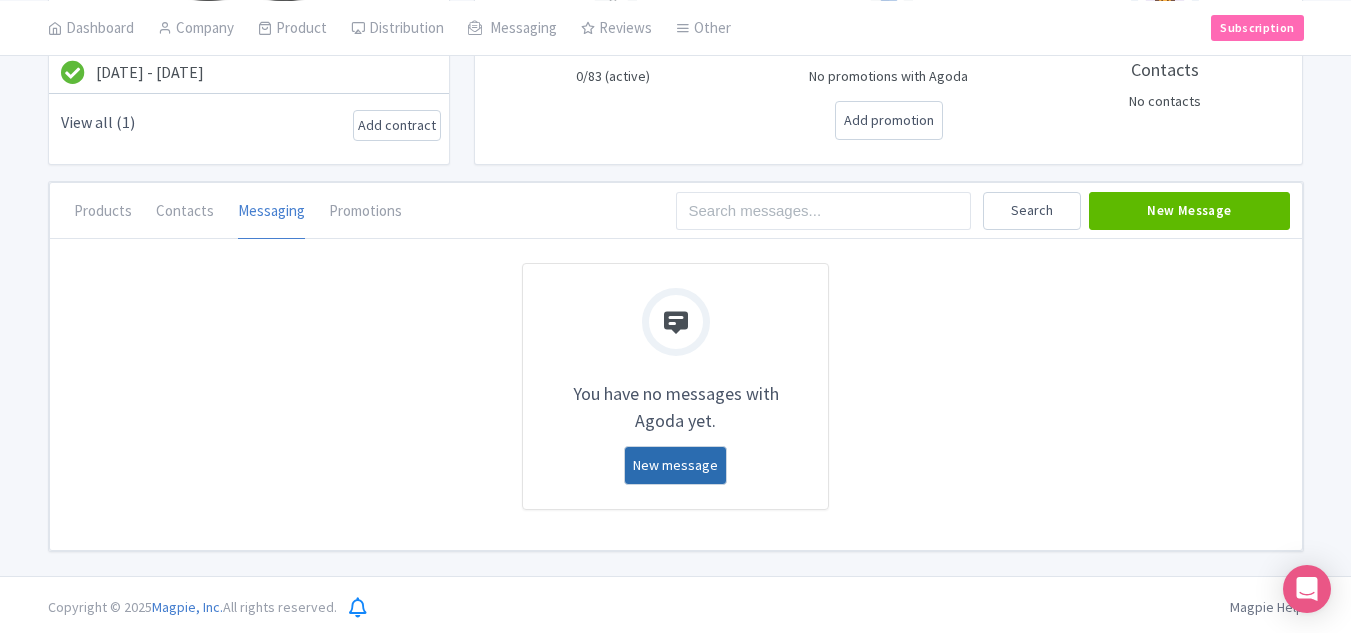 scroll, scrollTop: 0, scrollLeft: 0, axis: both 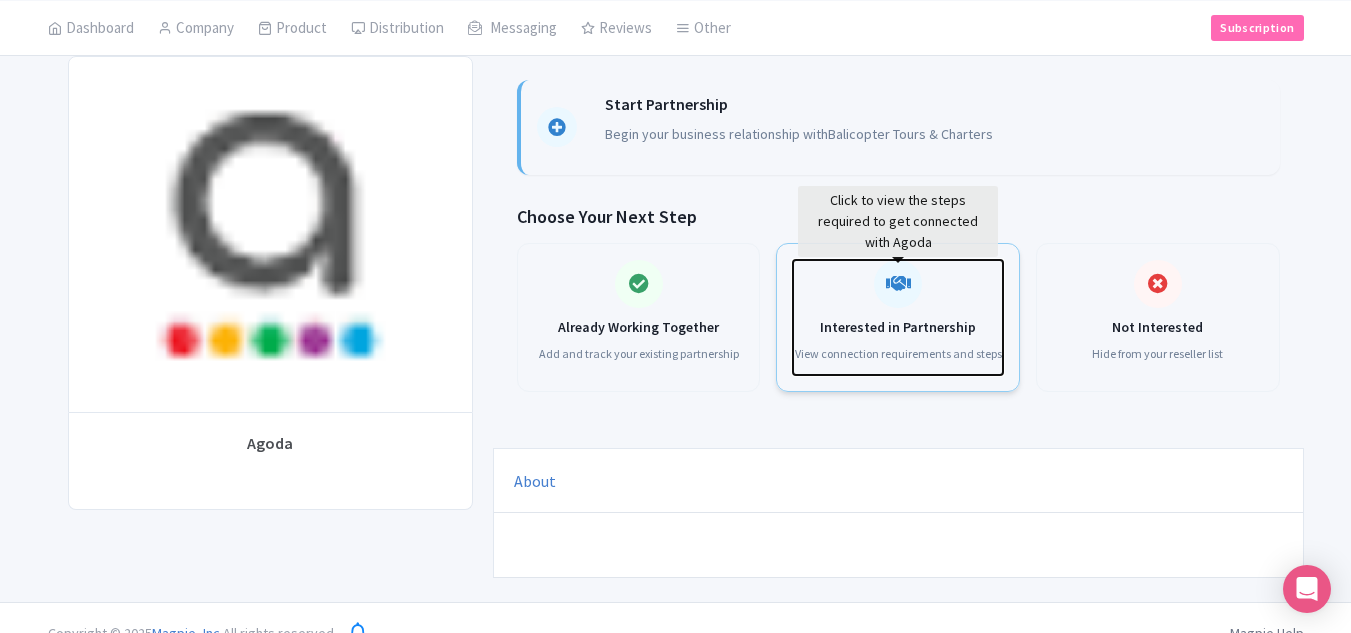 click at bounding box center (898, 284) 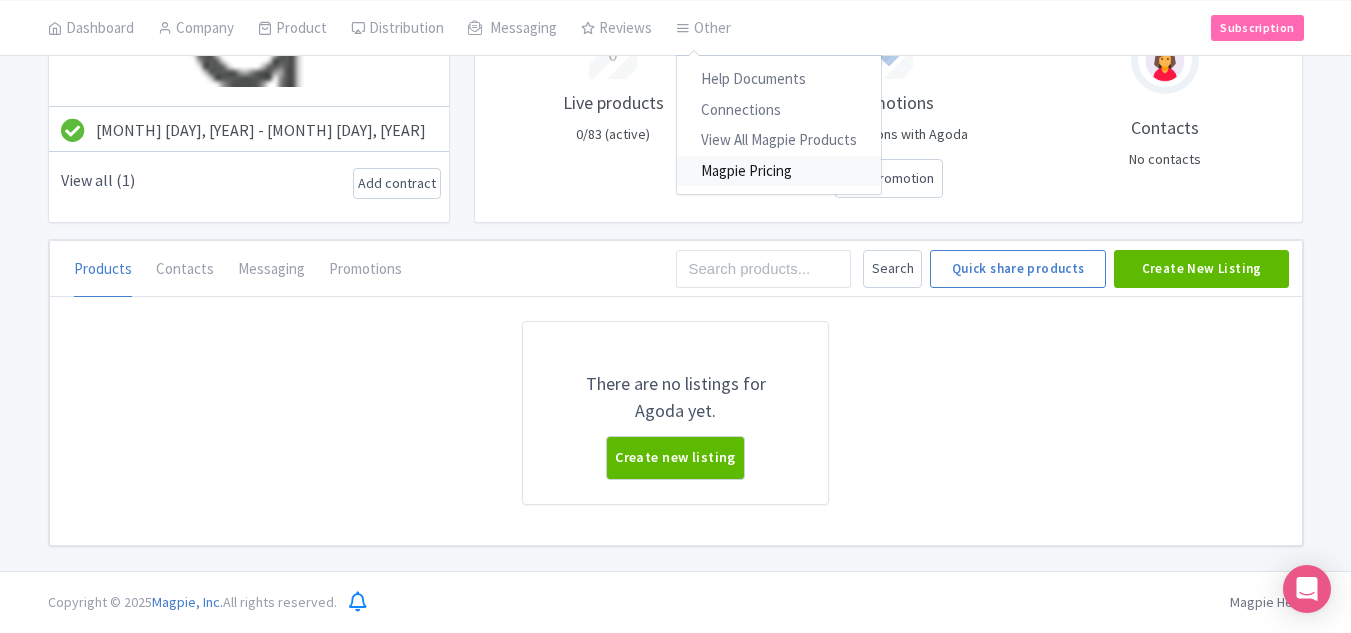 scroll, scrollTop: 0, scrollLeft: 0, axis: both 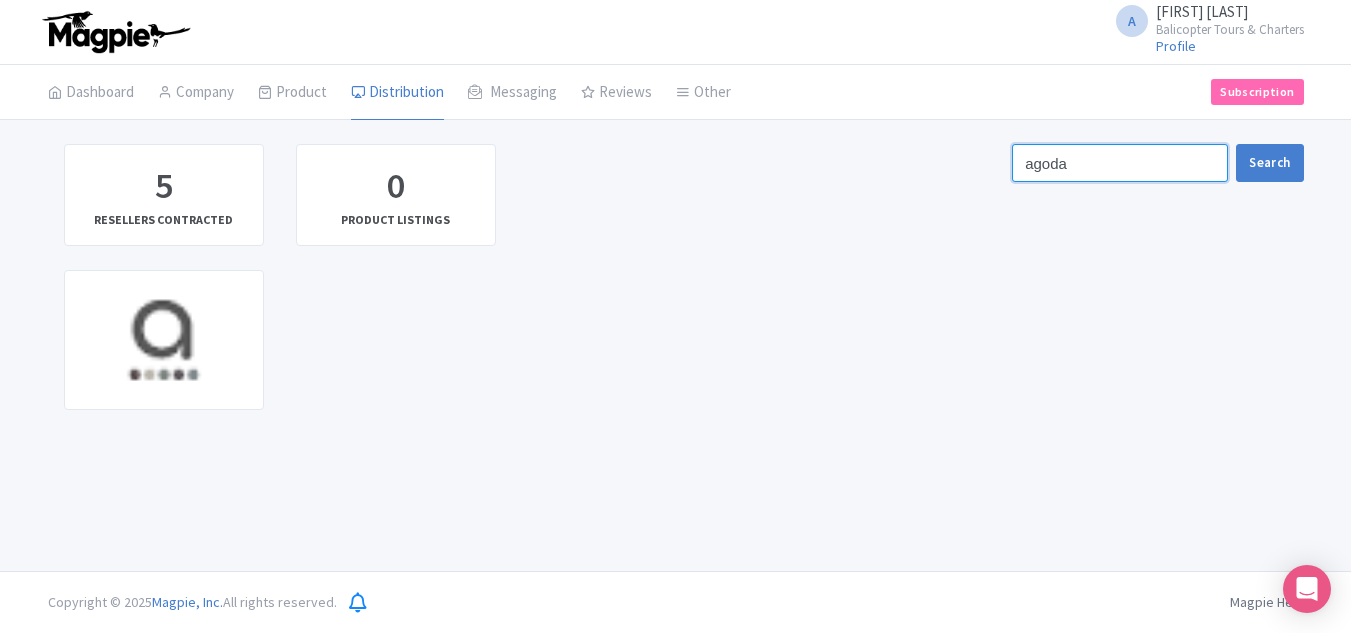 click on "agoda" at bounding box center (1120, 163) 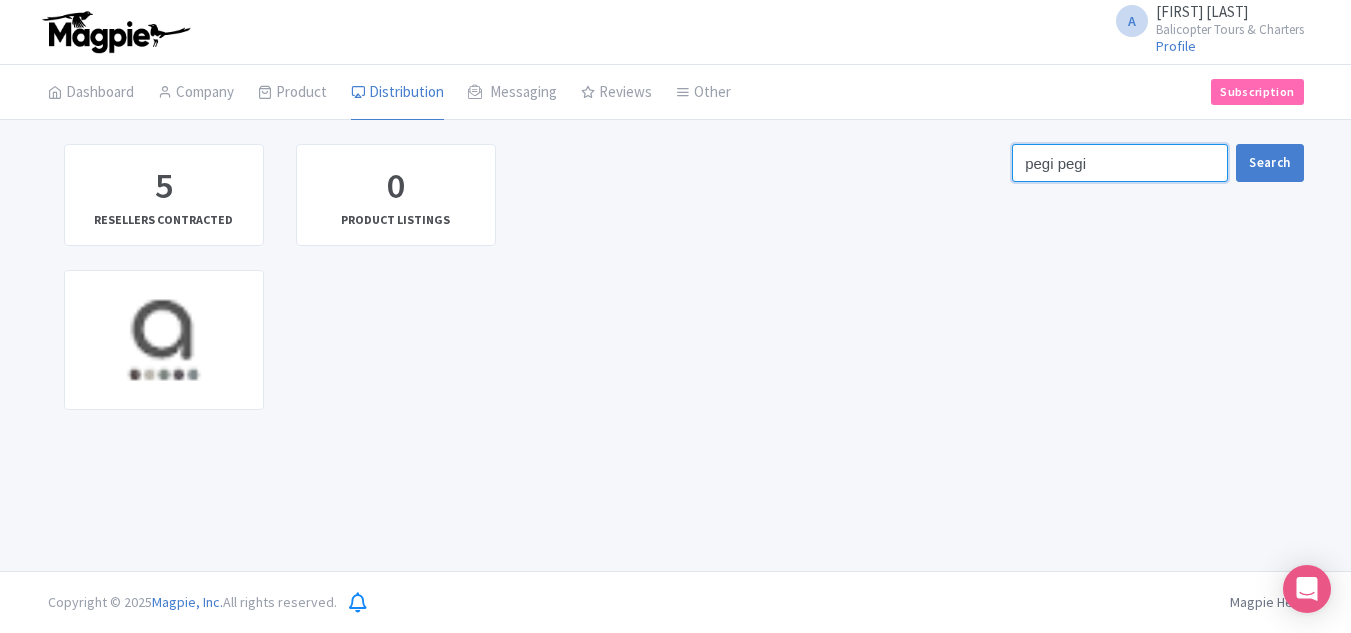 type on "pegi pegi" 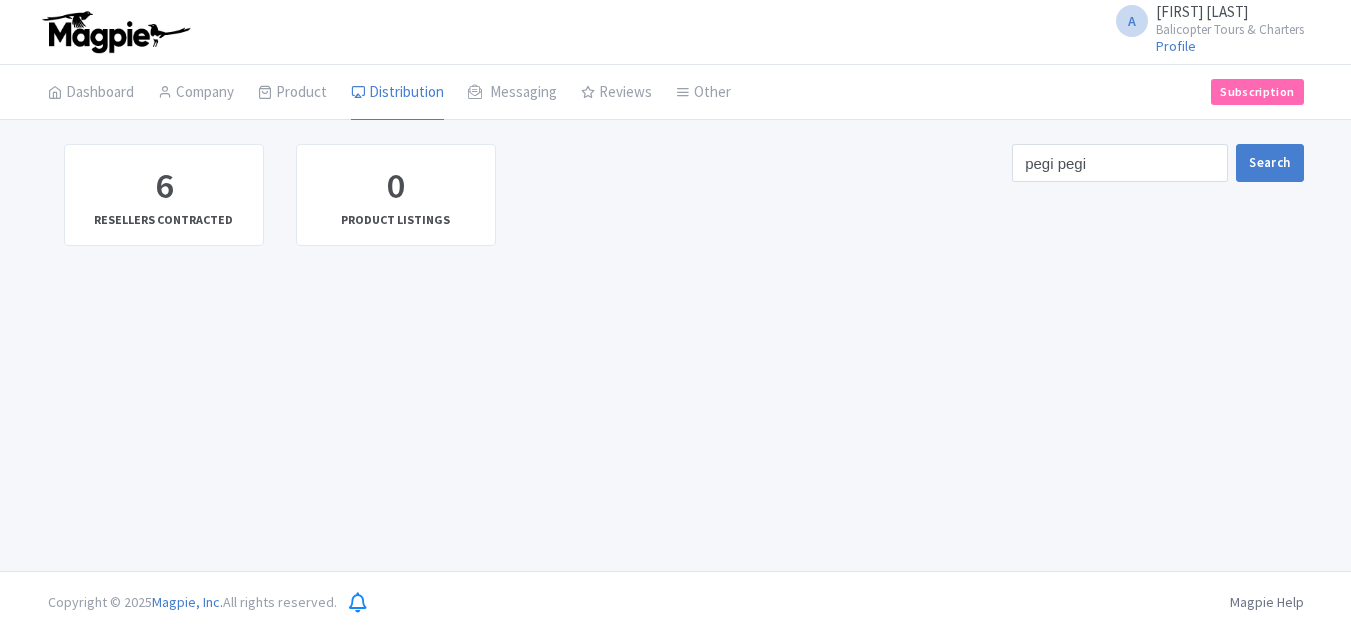 scroll, scrollTop: 0, scrollLeft: 0, axis: both 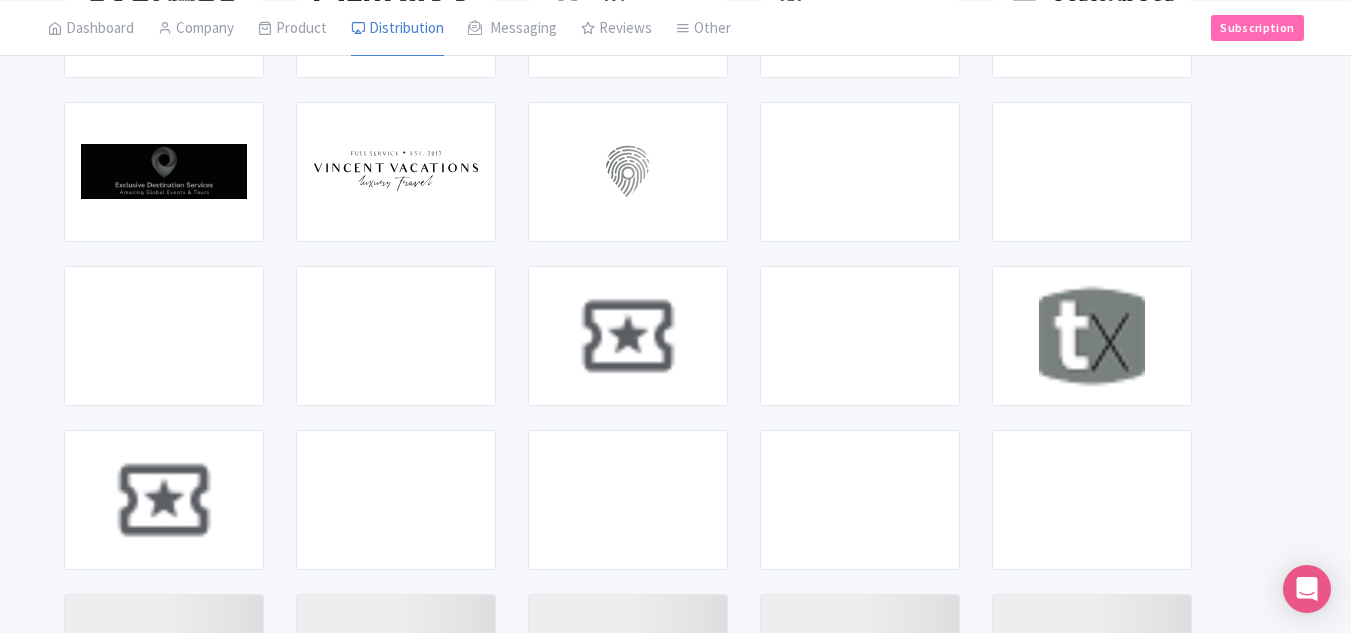click on "GET STARTED
WITH
CLEAN TRAVEL" at bounding box center (628, 172) 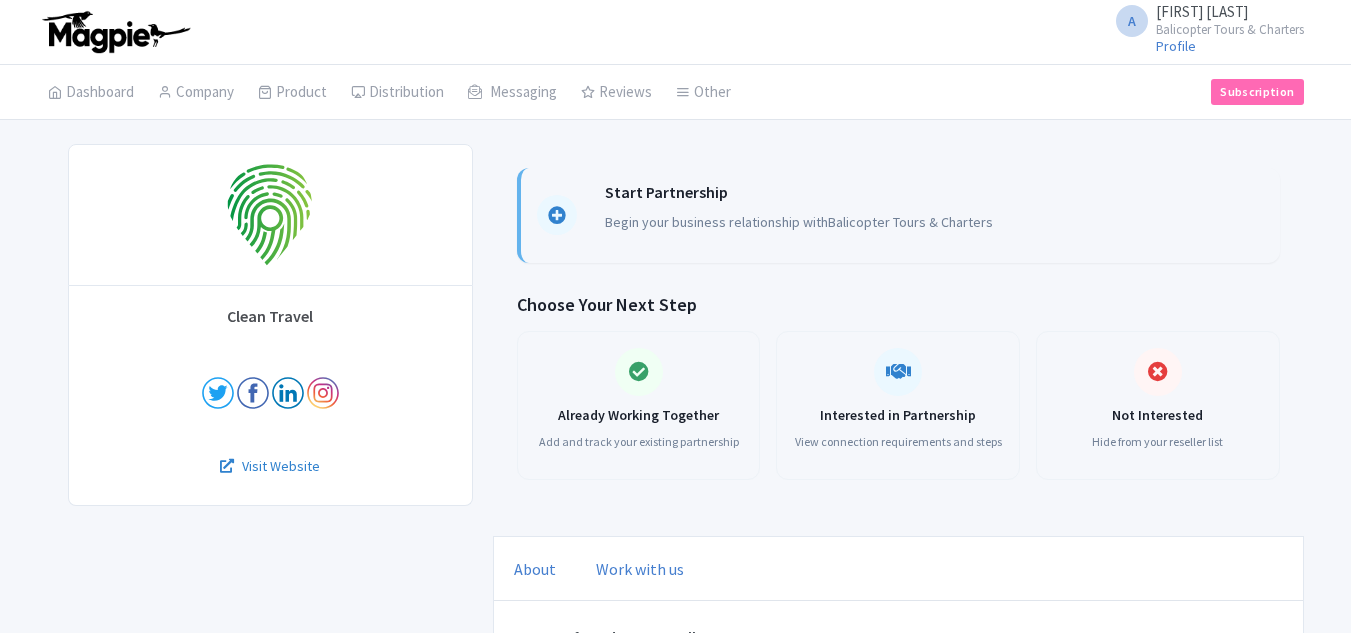 scroll, scrollTop: 0, scrollLeft: 0, axis: both 